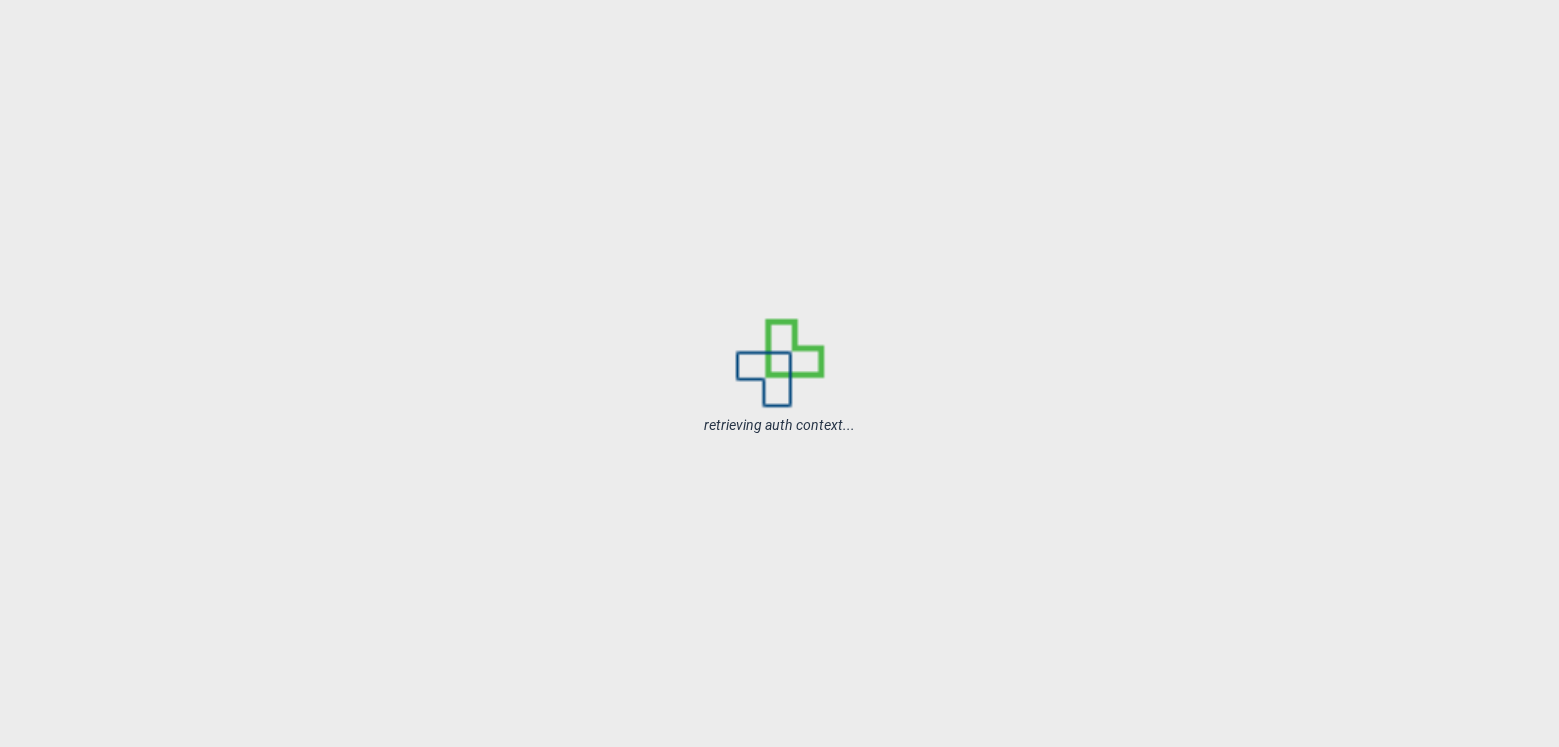 scroll, scrollTop: 0, scrollLeft: 0, axis: both 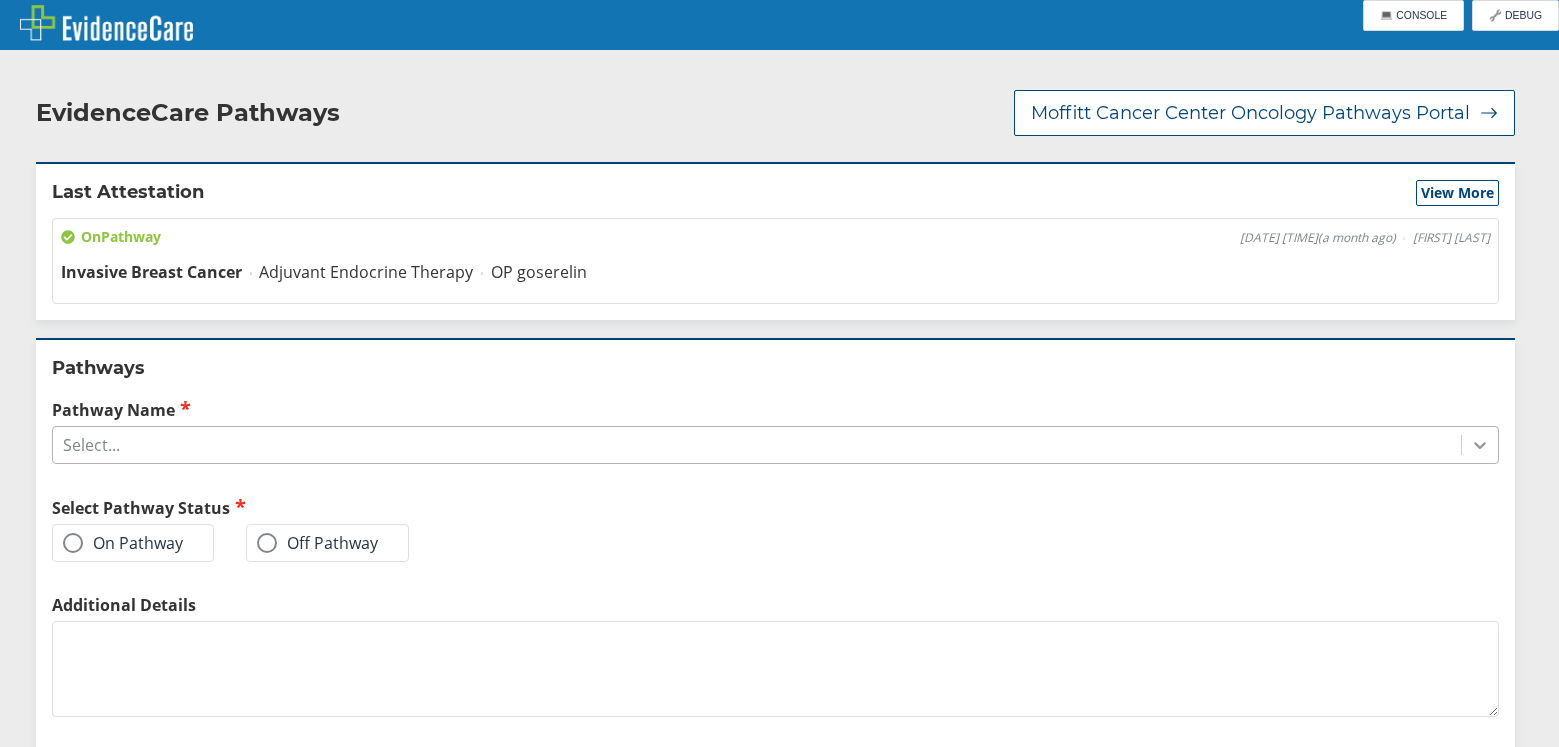 click 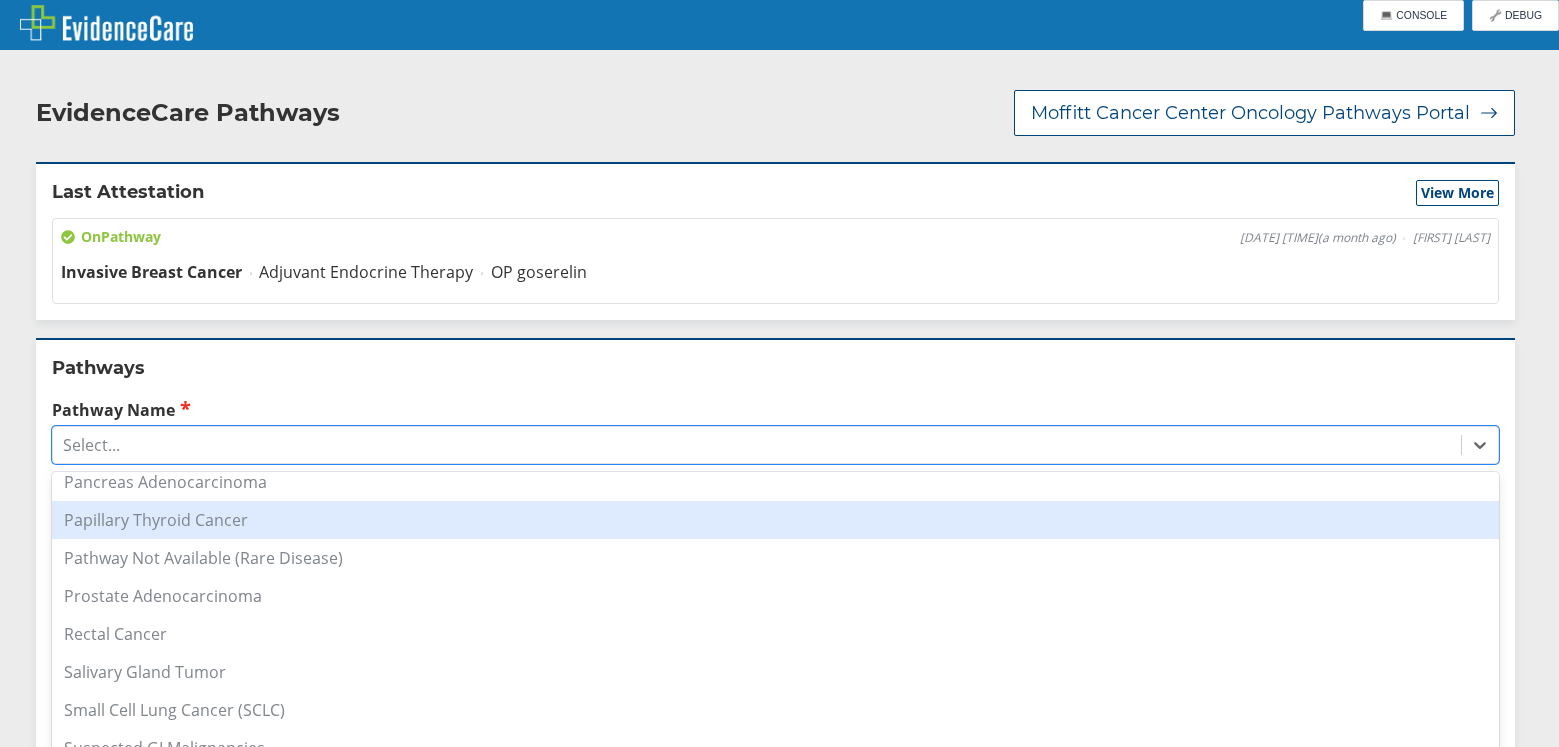 scroll, scrollTop: 1595, scrollLeft: 0, axis: vertical 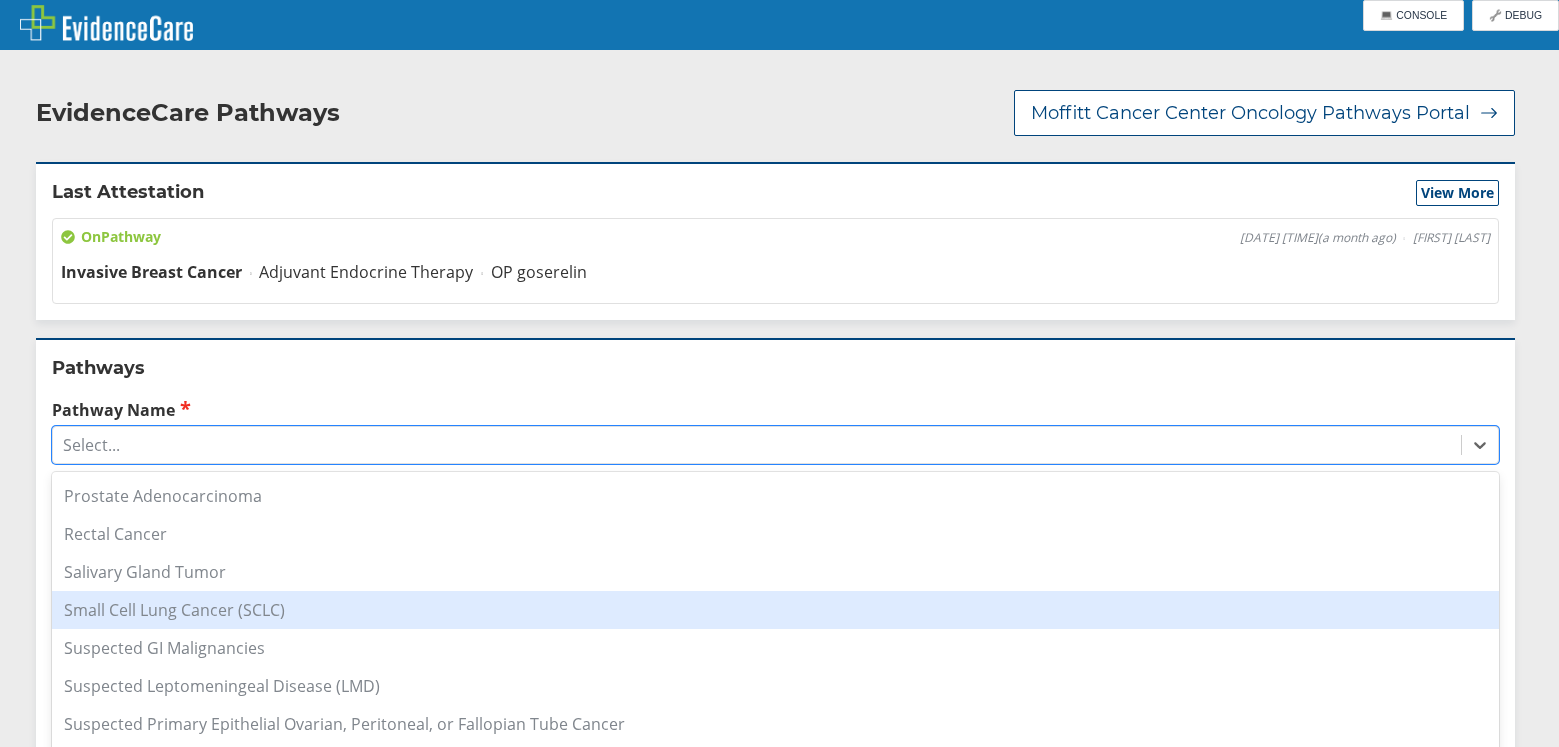 click on "Small Cell Lung Cancer (SCLC)" at bounding box center [775, 610] 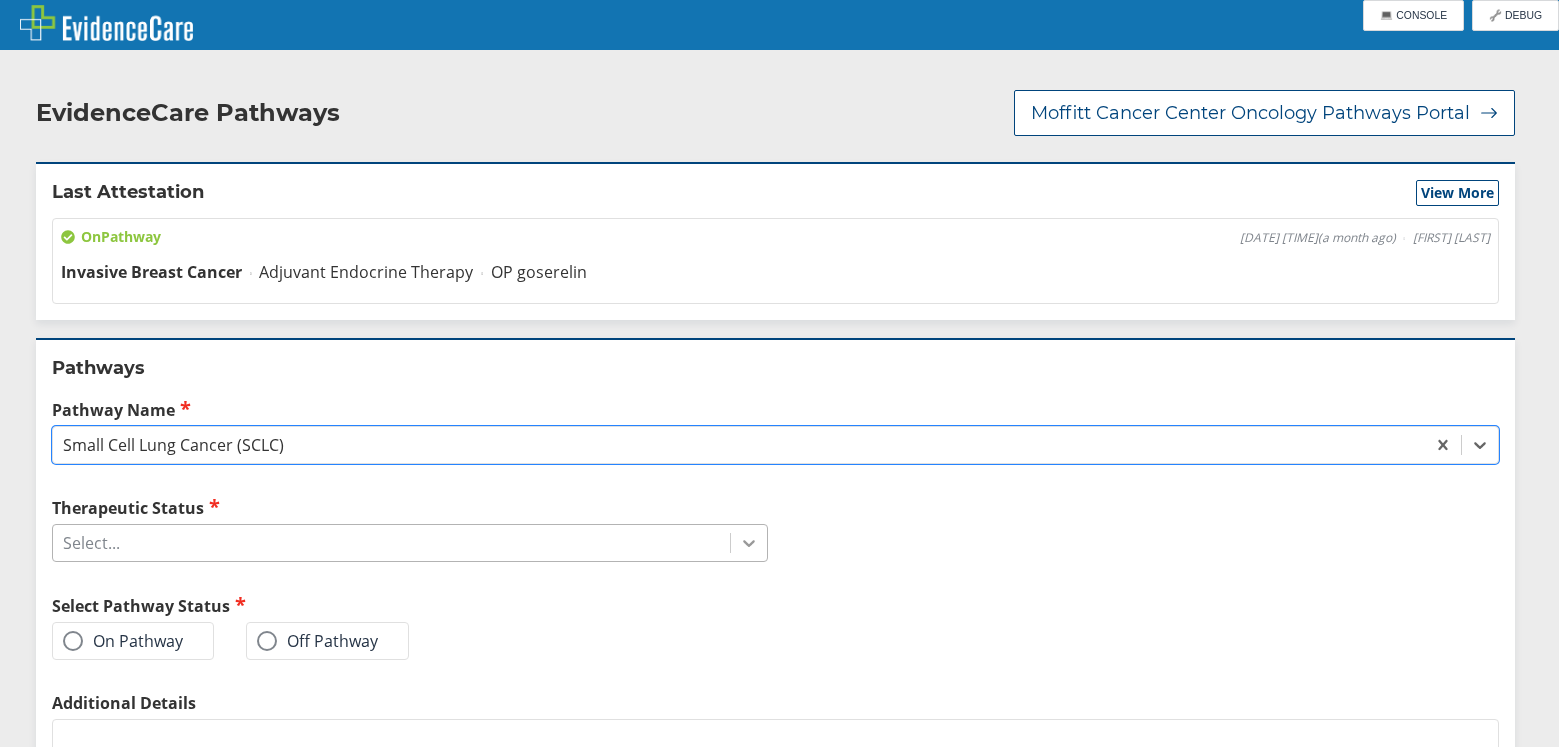 click 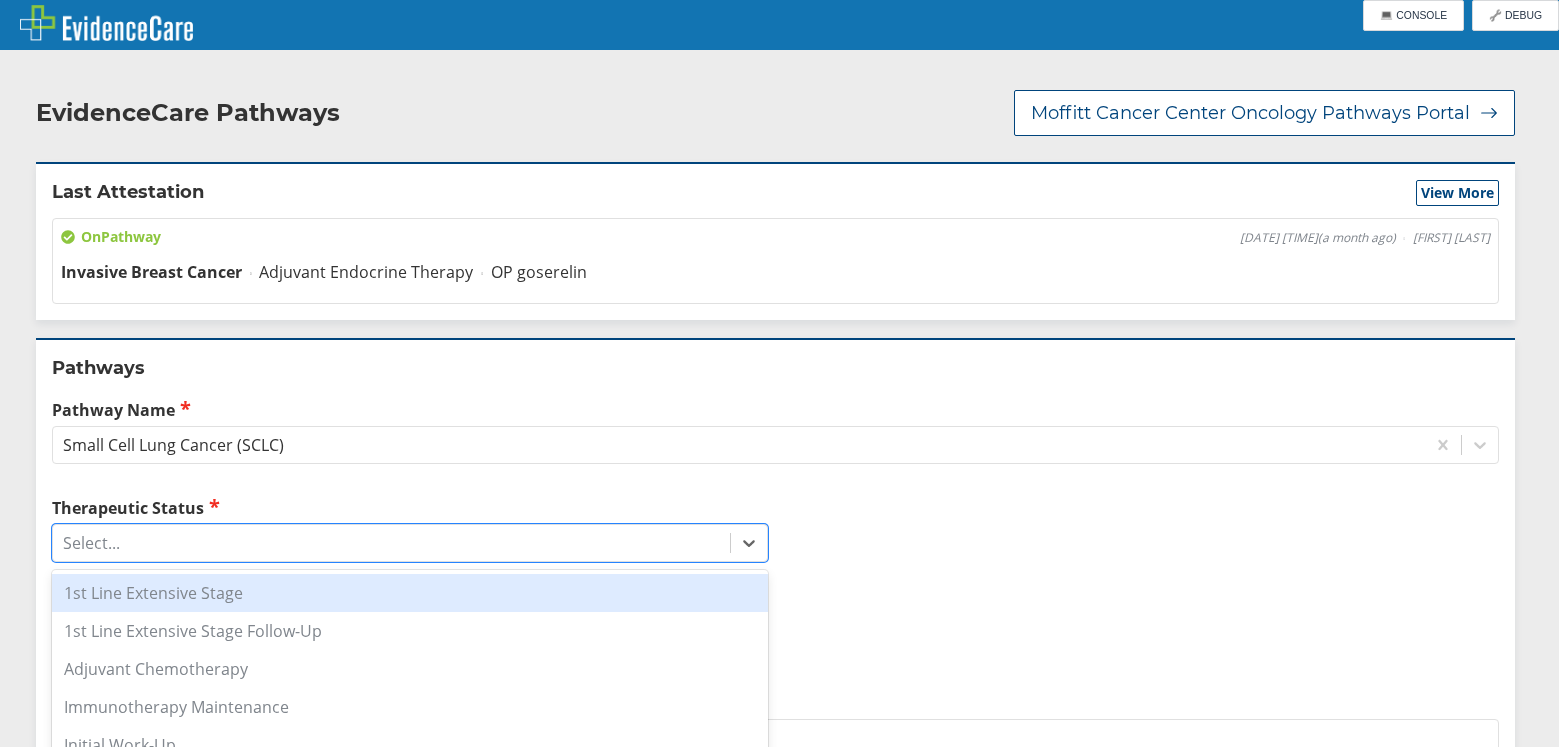 drag, startPoint x: 186, startPoint y: 568, endPoint x: 192, endPoint y: 556, distance: 13.416408 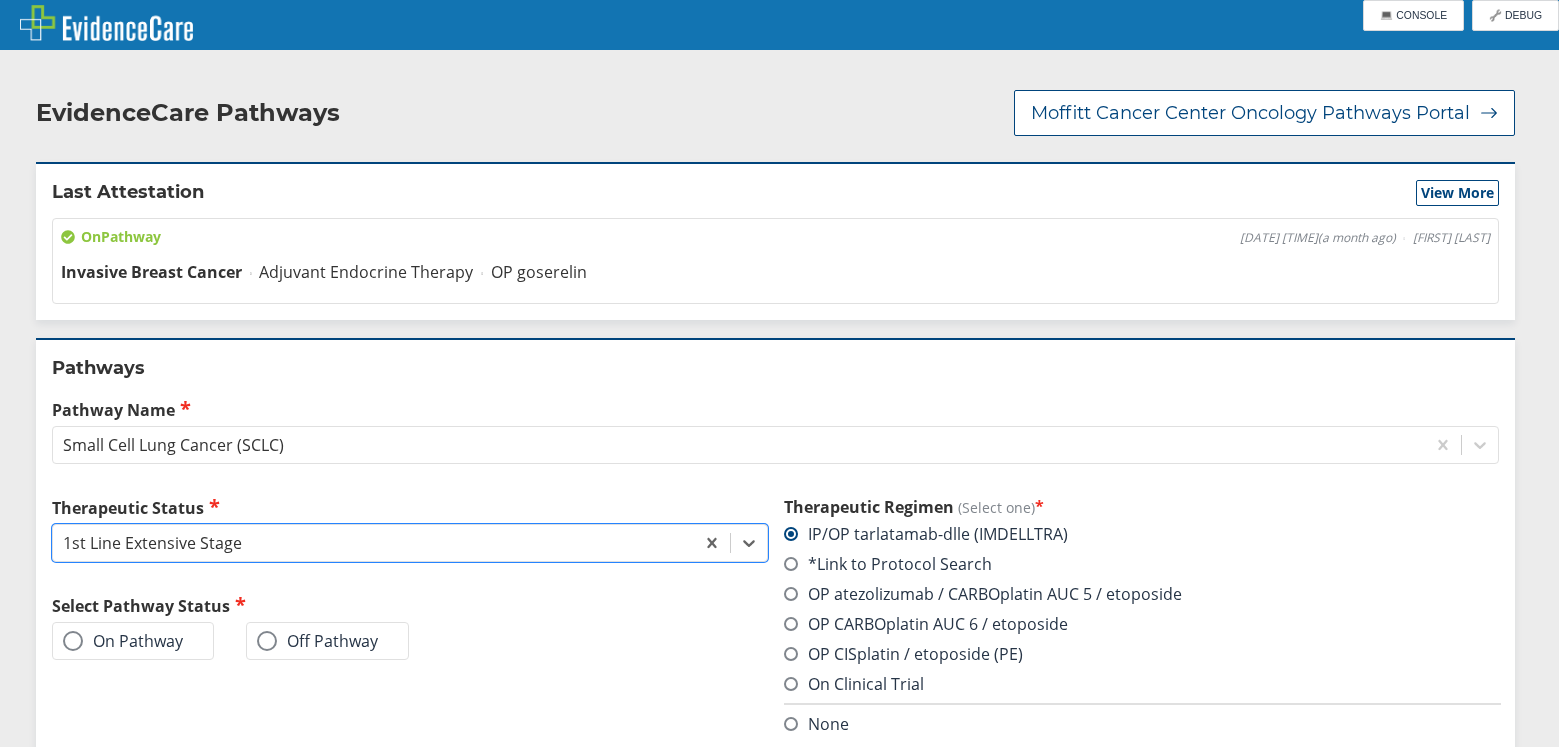 click on "Therapeutic Status   option 1st Line Extensive Stage, selected.     0 results available. Select is focused ,type to refine list, press Down to open the menu,  1st Line Extensive Stage Select Pathway Status  On Pathway  Off Pathway" at bounding box center [410, 631] 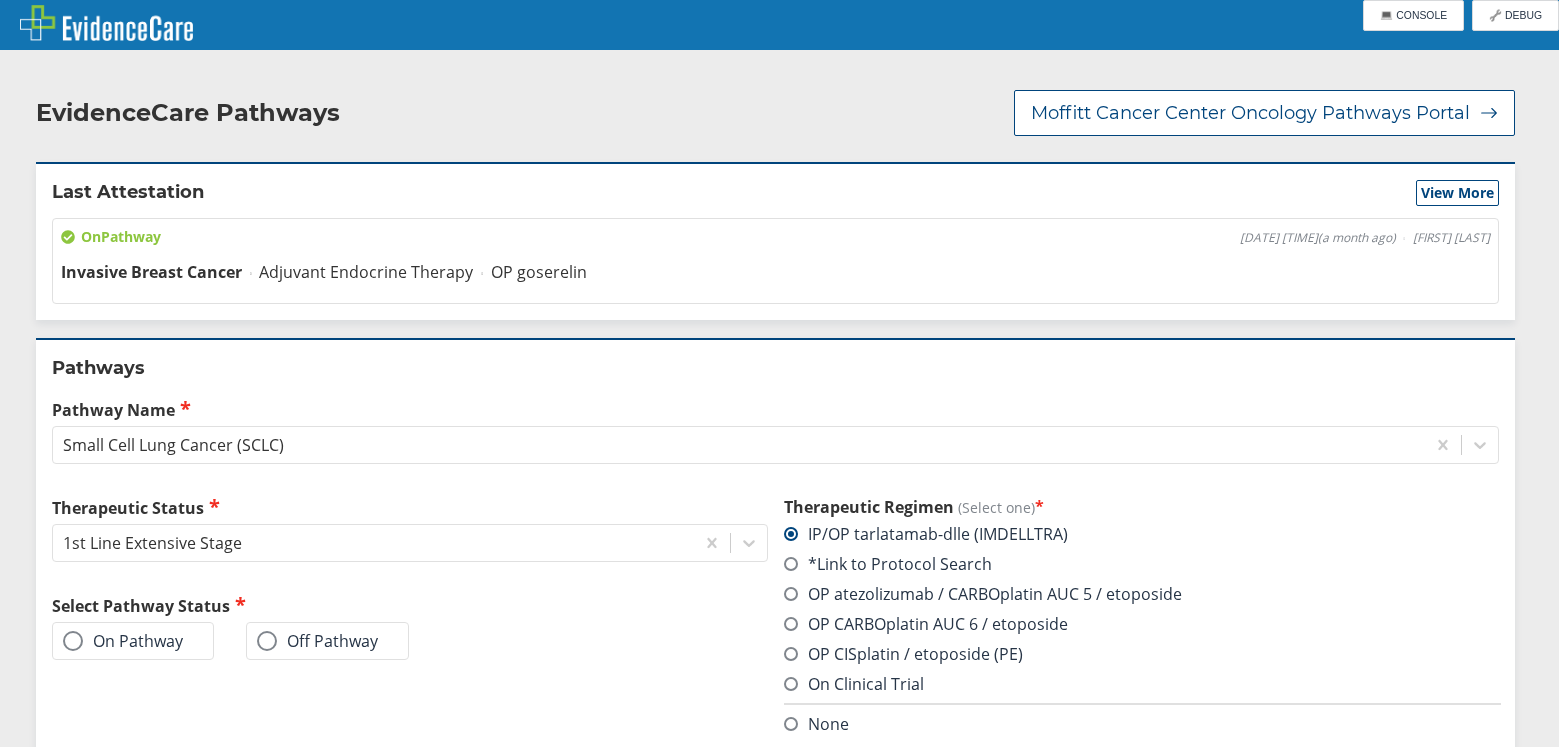 click on "On Pathway  Off Pathway" at bounding box center [410, 641] 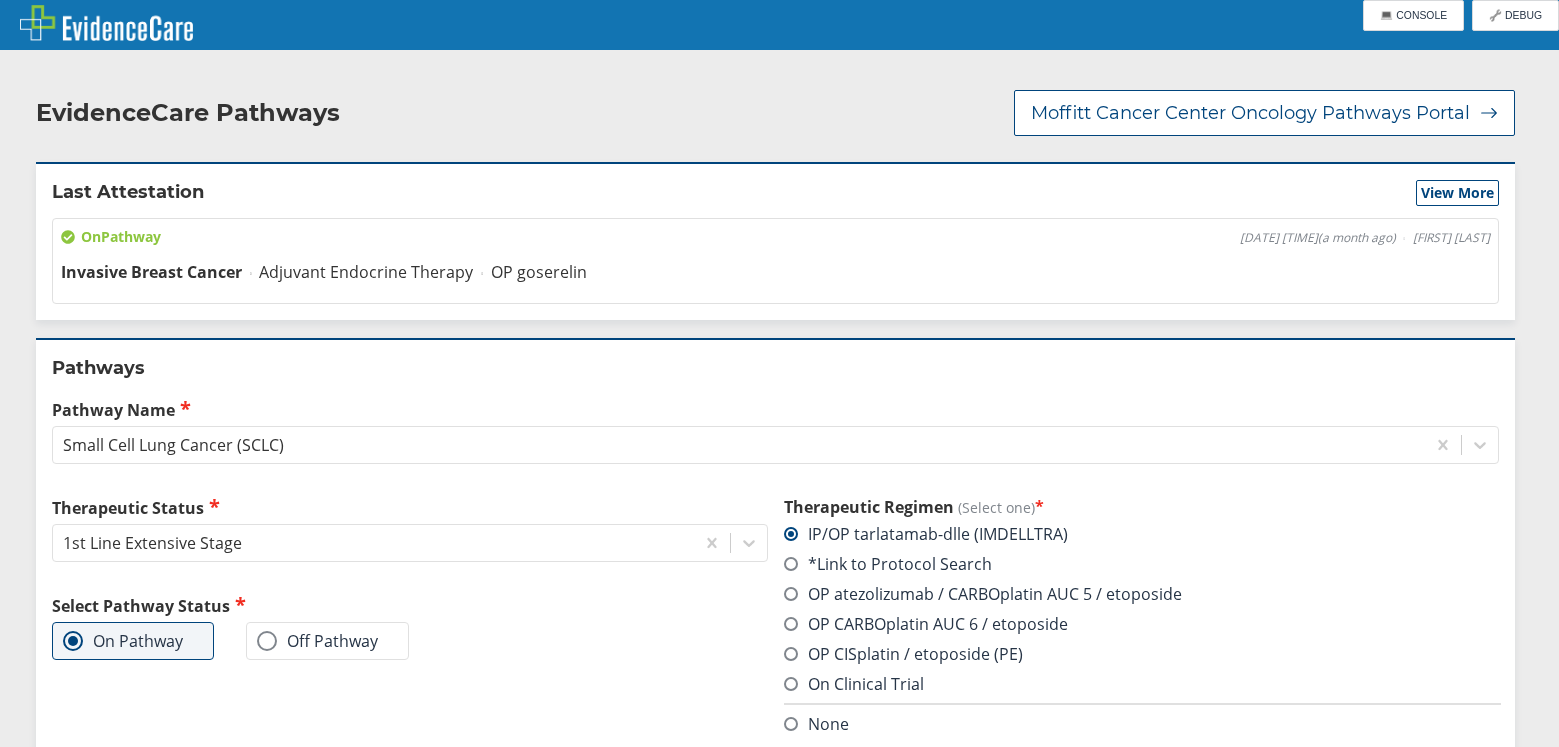 scroll, scrollTop: 277, scrollLeft: 0, axis: vertical 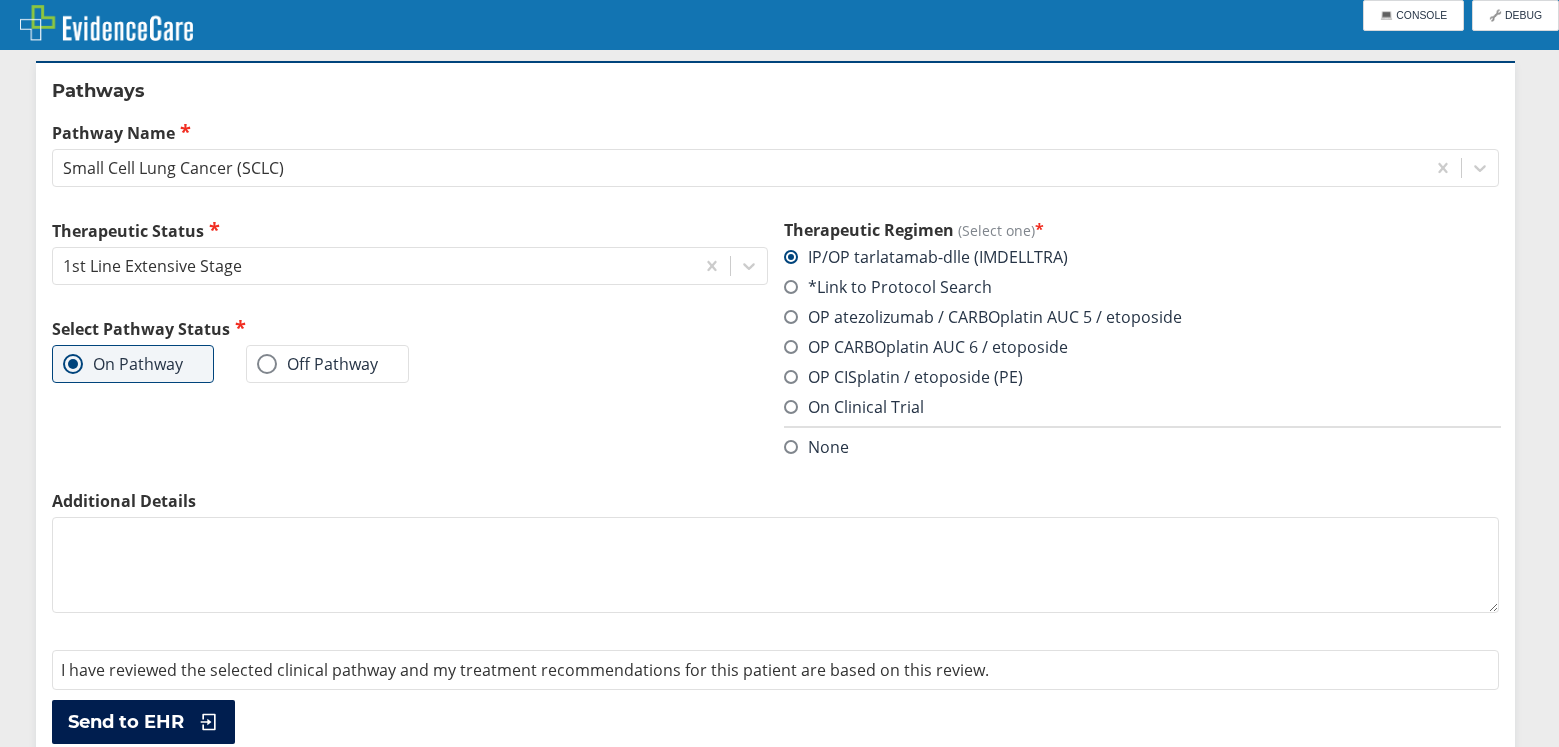 click on "Send to EHR" at bounding box center [126, 722] 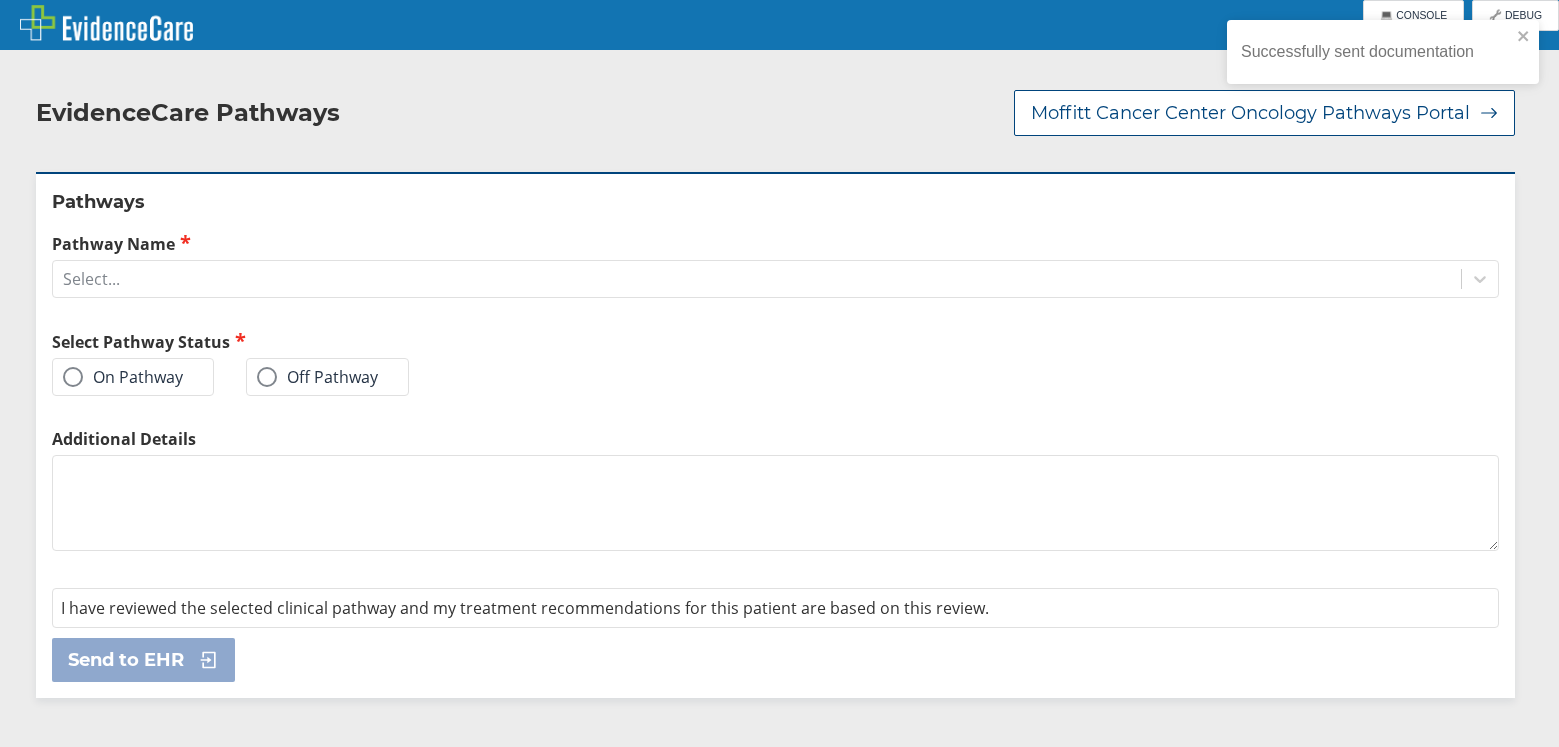 scroll, scrollTop: 0, scrollLeft: 0, axis: both 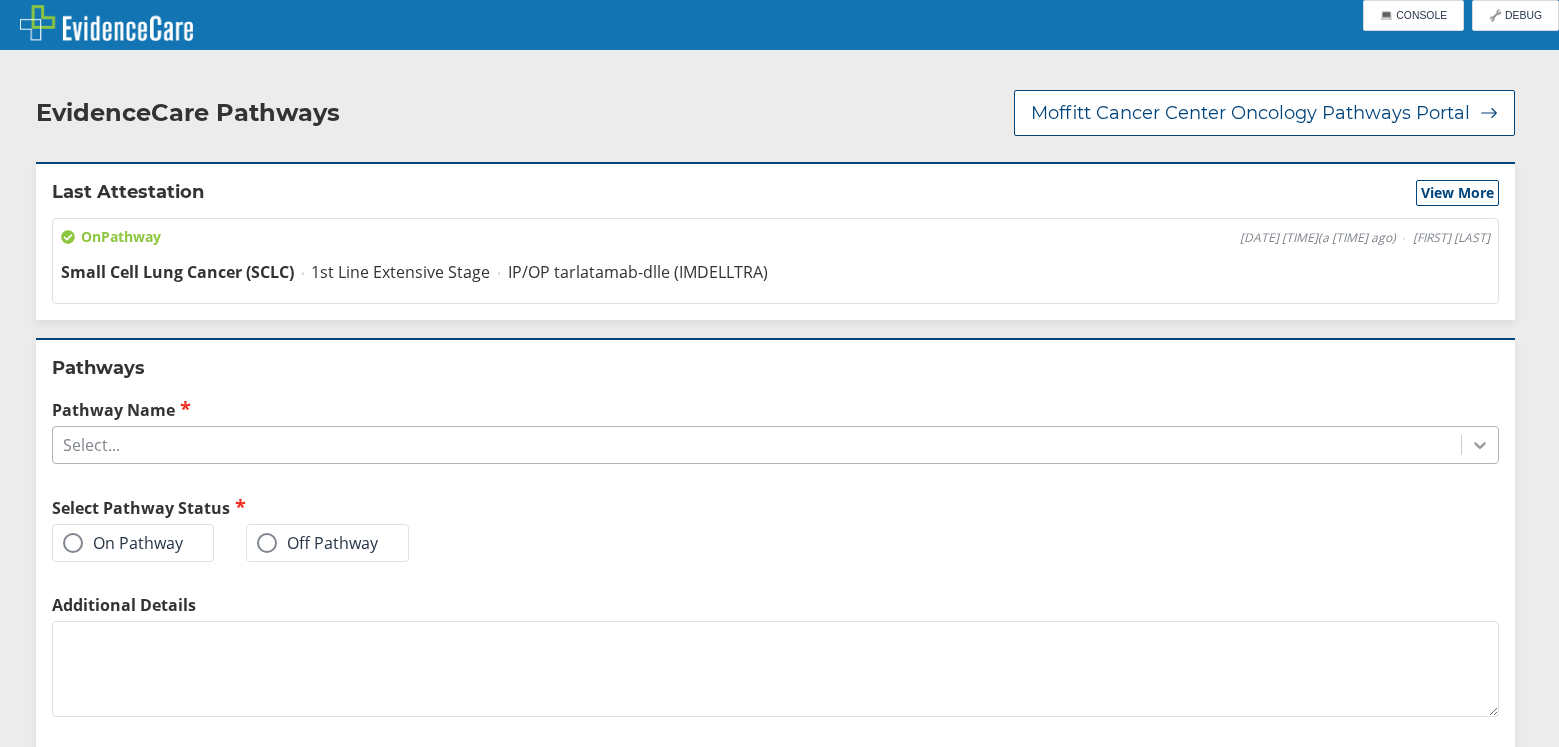 click 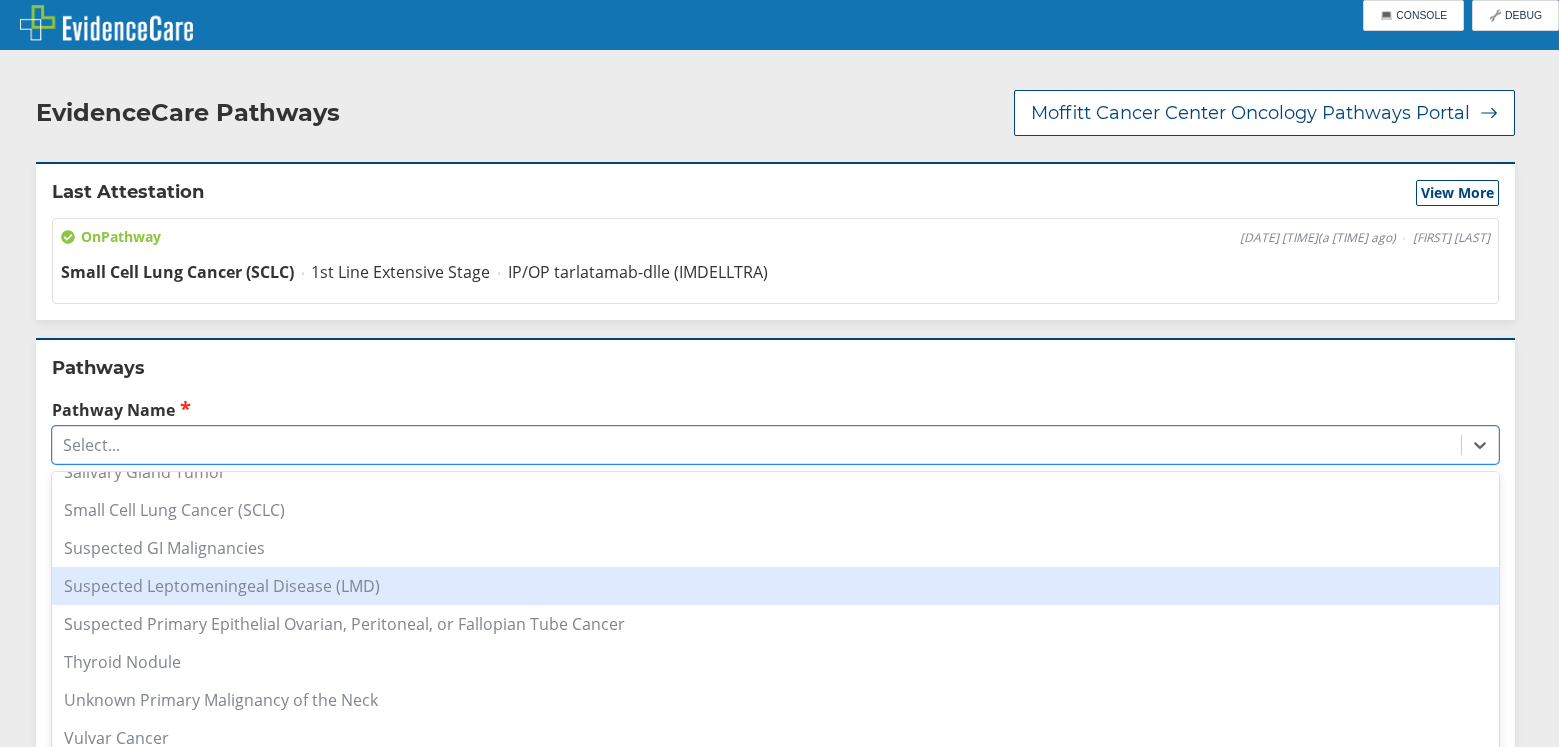 scroll, scrollTop: 1495, scrollLeft: 0, axis: vertical 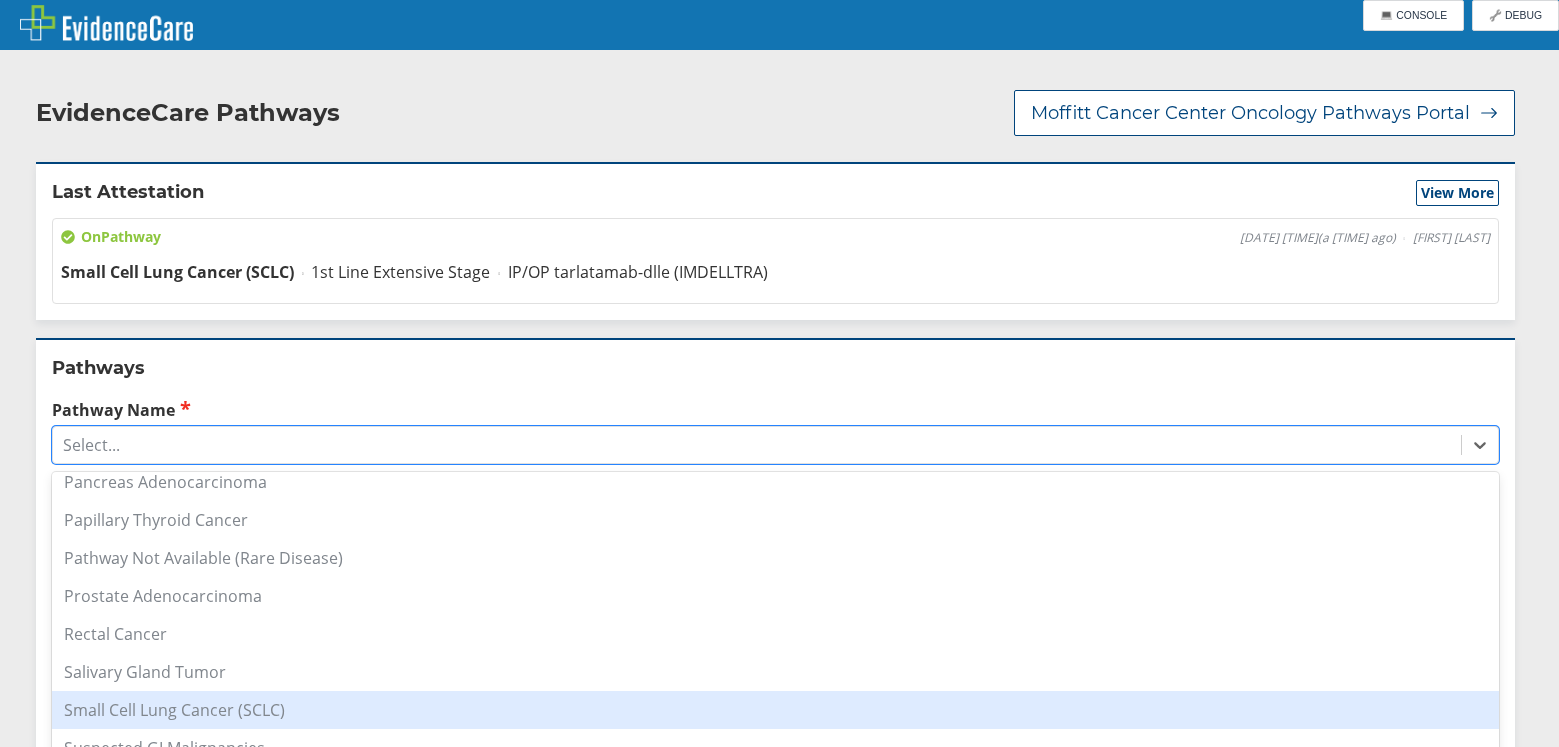 drag, startPoint x: 109, startPoint y: 685, endPoint x: 123, endPoint y: 680, distance: 14.866069 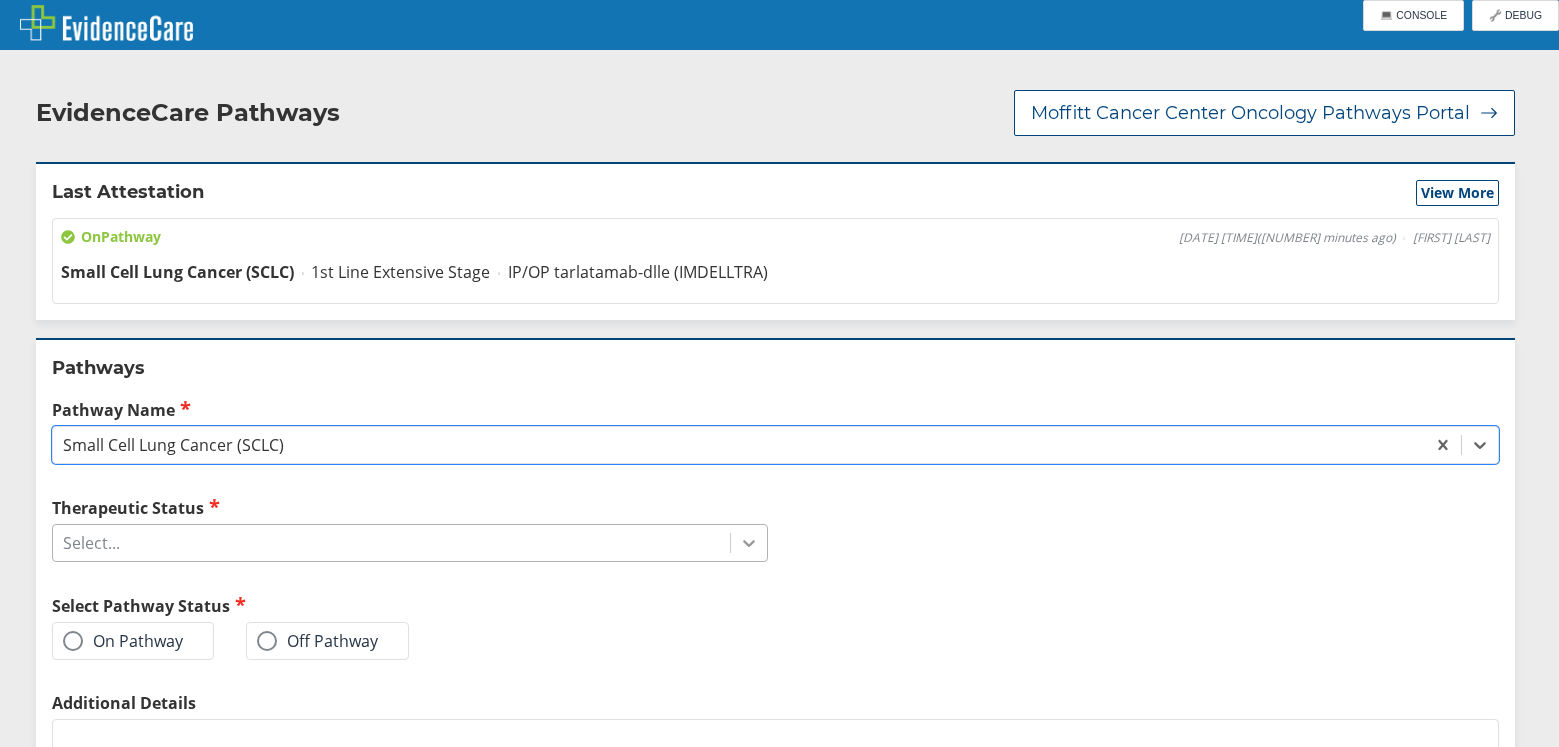 click 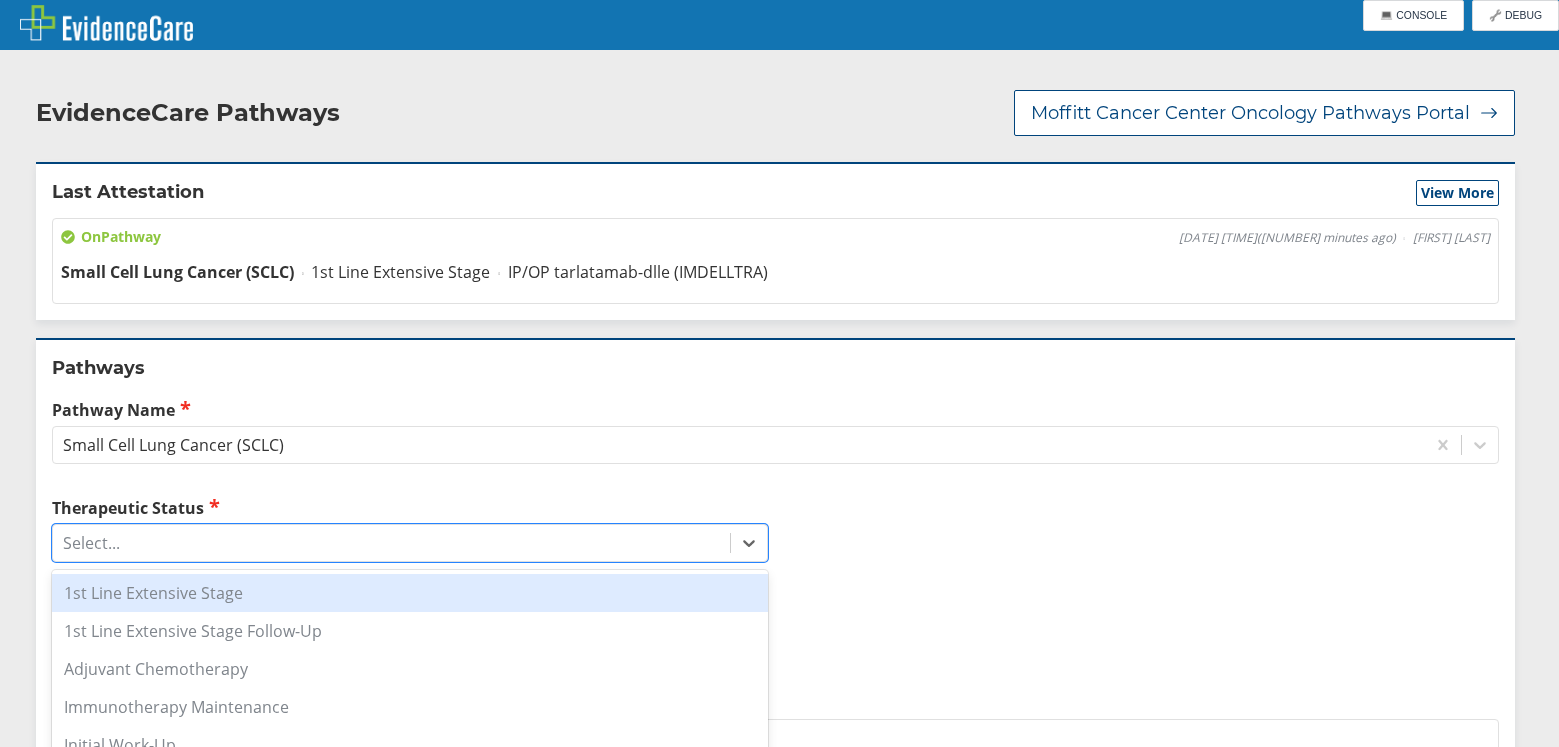 drag, startPoint x: 186, startPoint y: 576, endPoint x: 207, endPoint y: 565, distance: 23.70654 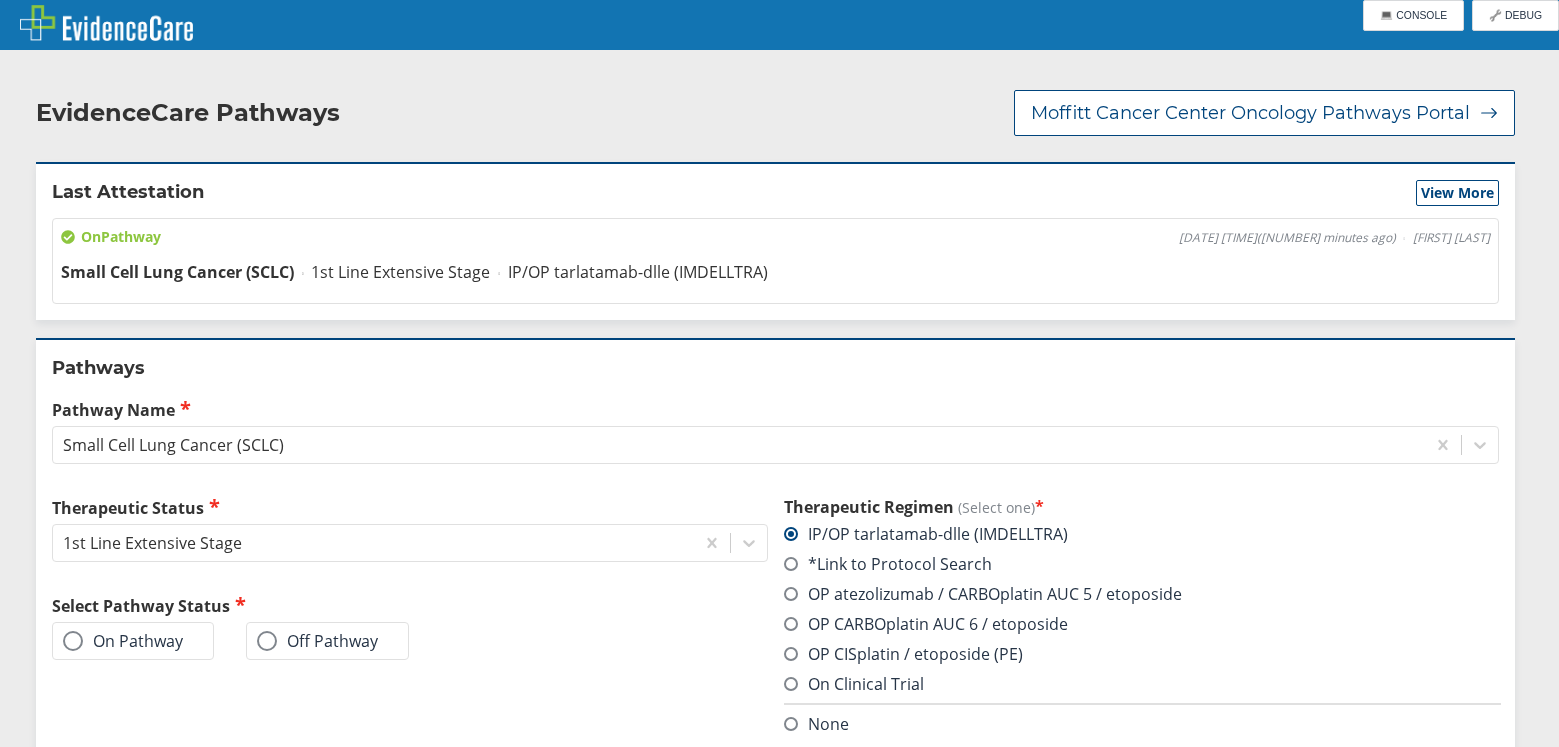 drag, startPoint x: 69, startPoint y: 612, endPoint x: 185, endPoint y: 642, distance: 119.81653 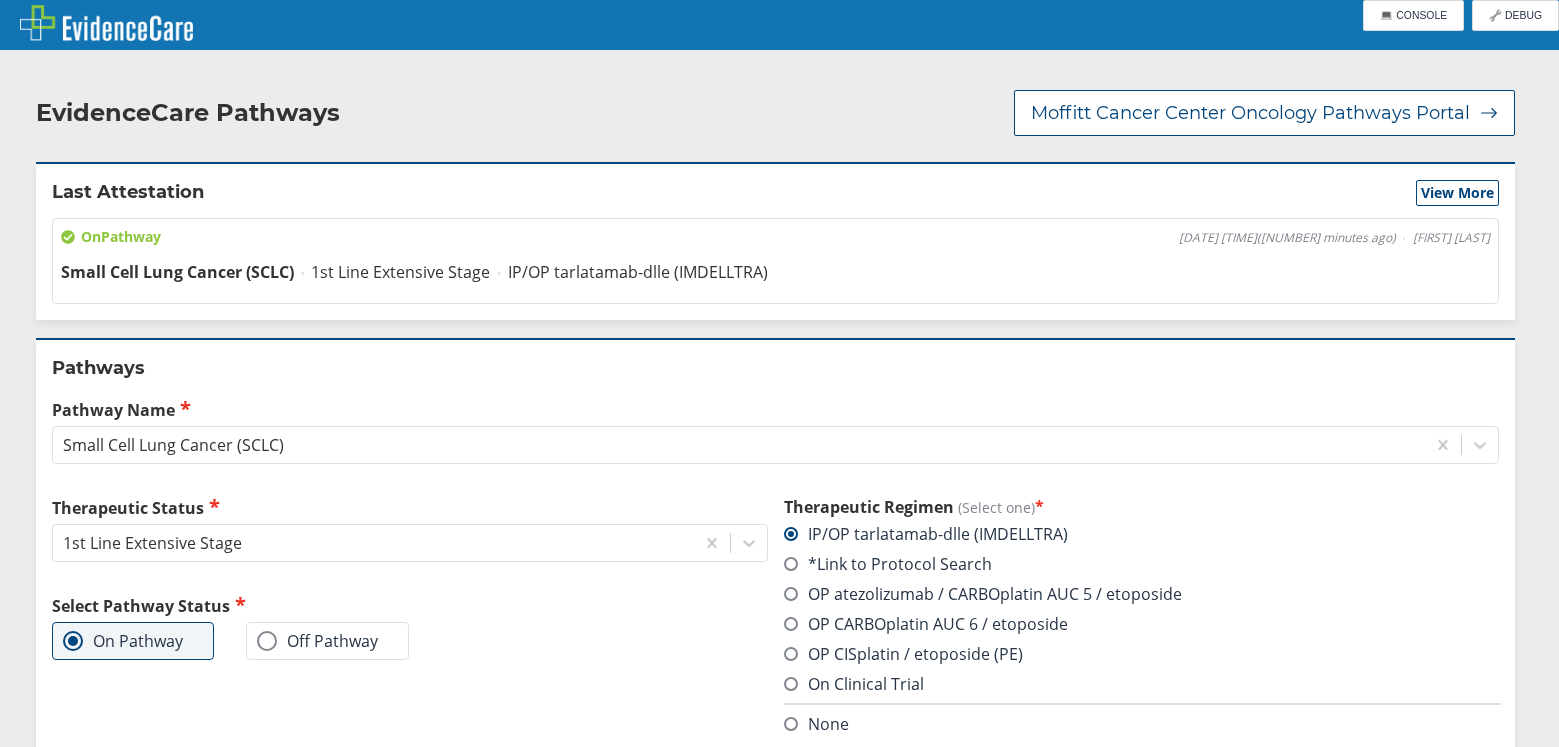 scroll, scrollTop: 277, scrollLeft: 0, axis: vertical 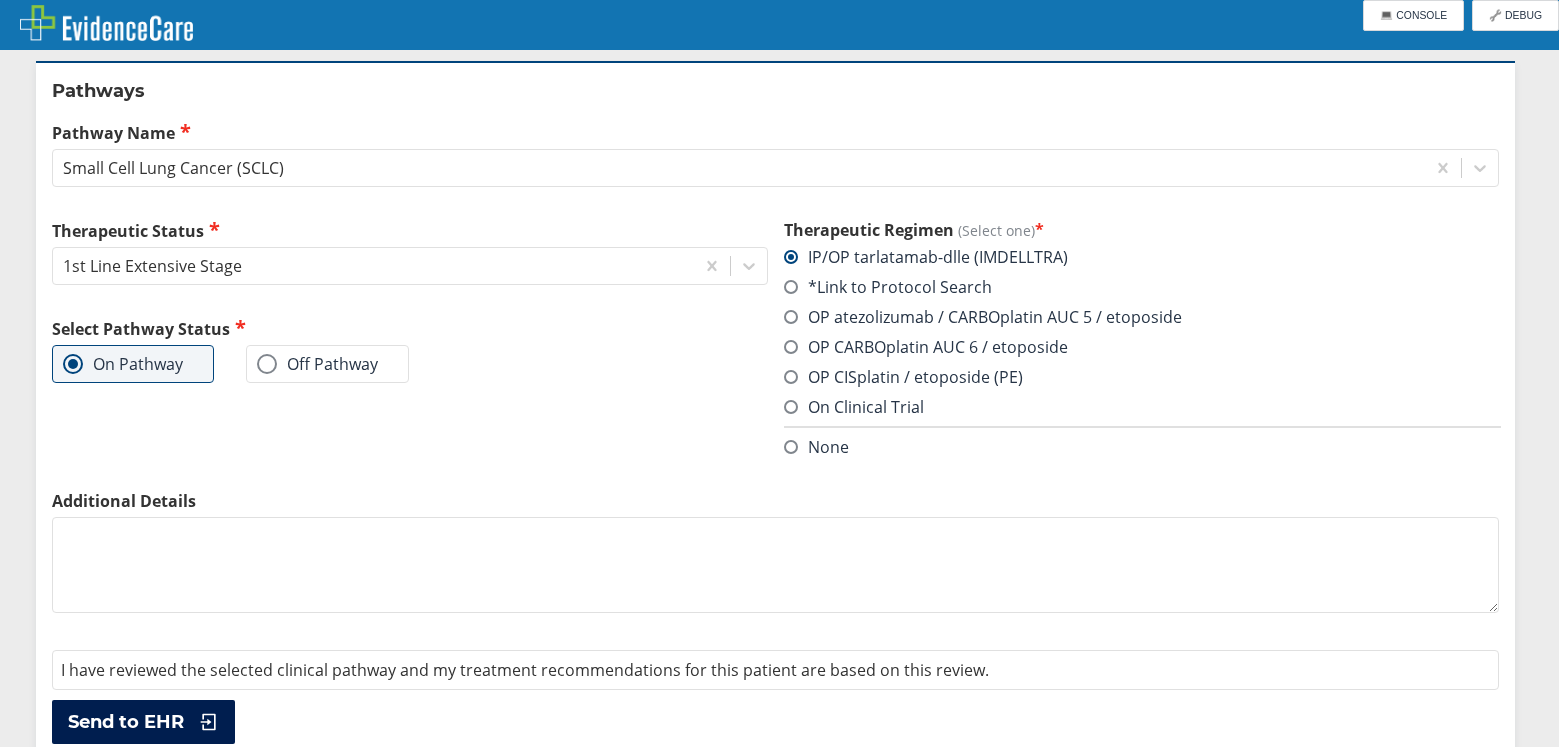 click on "Send to EHR" at bounding box center [126, 722] 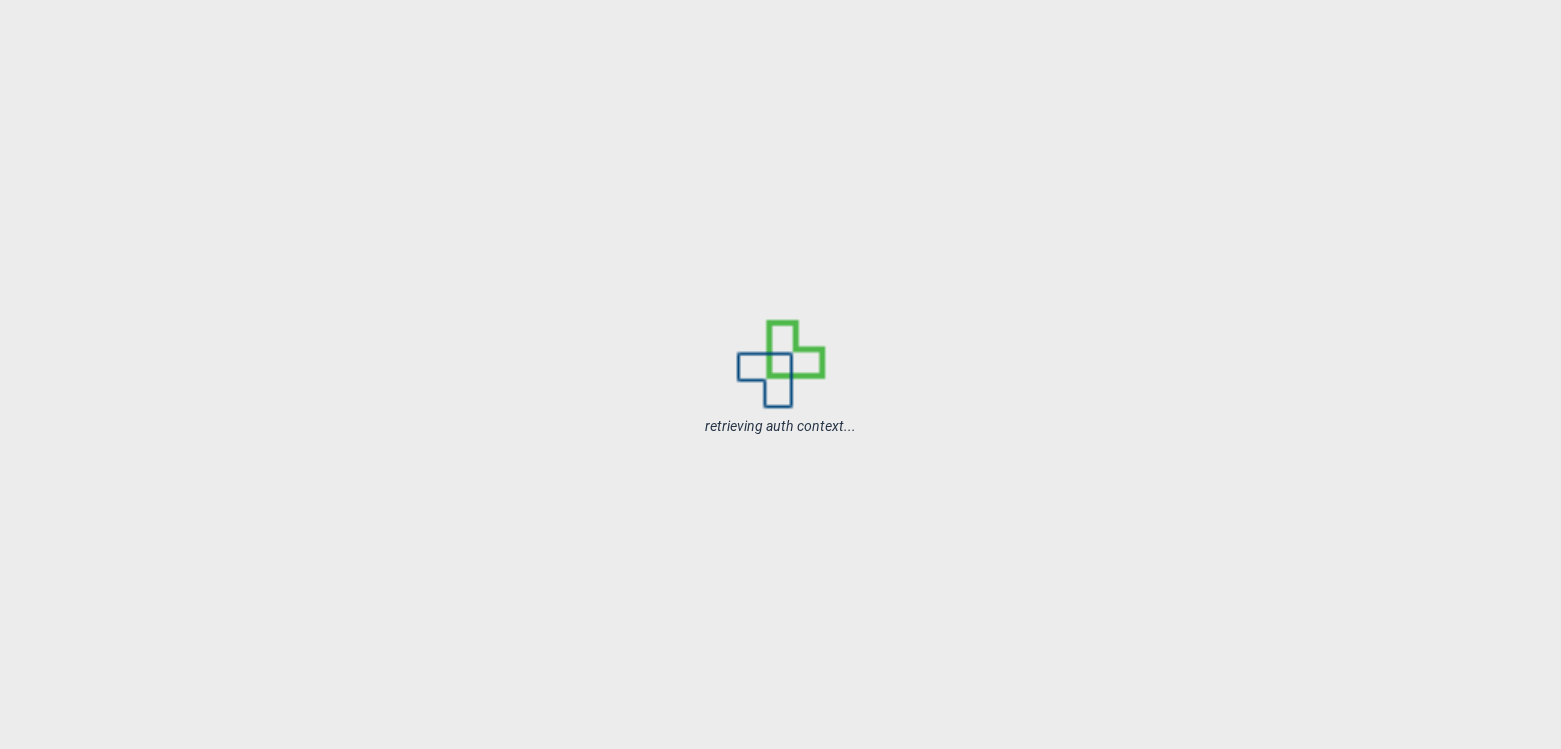 scroll, scrollTop: 0, scrollLeft: 0, axis: both 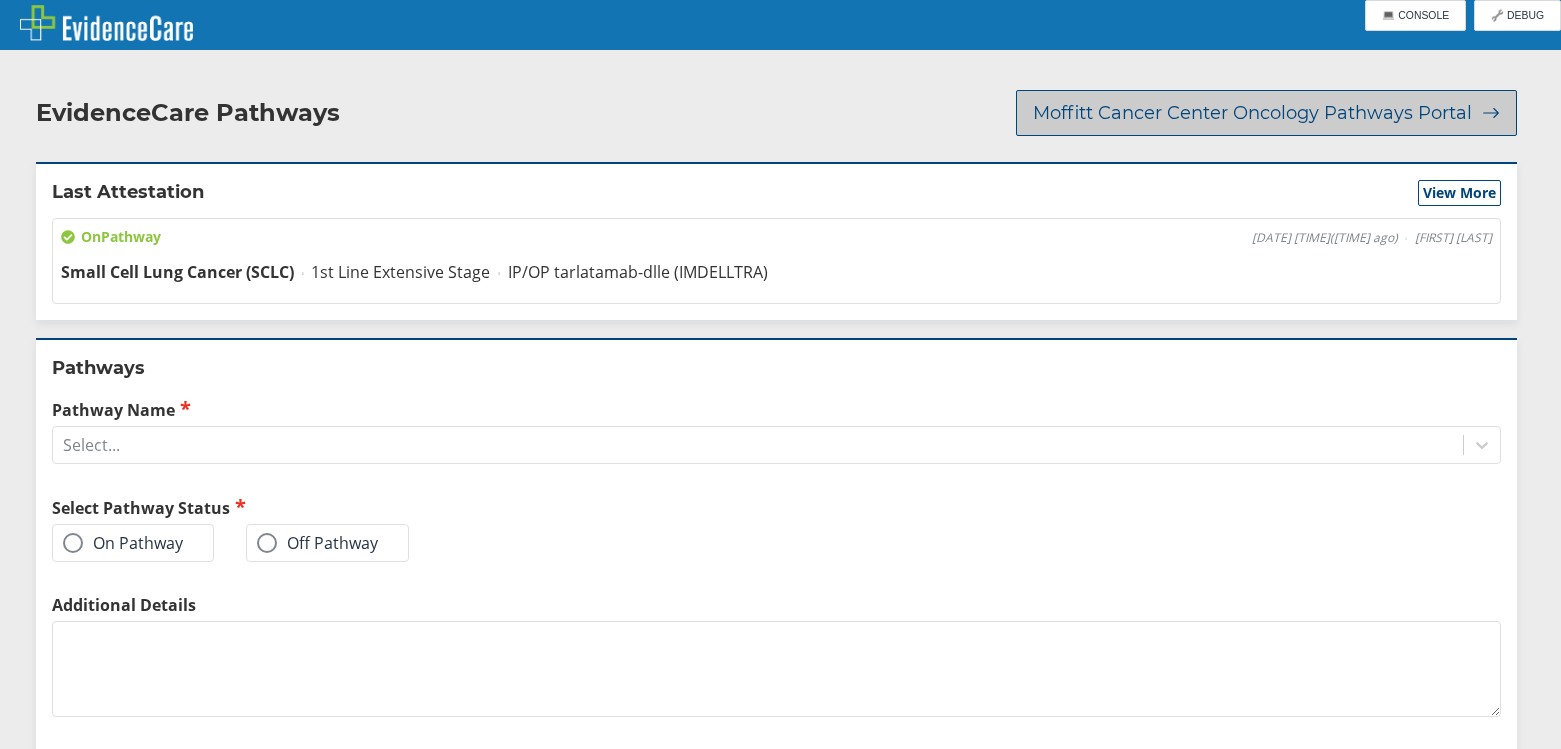click on "Moffitt Cancer Center Oncology Pathways Portal" at bounding box center (1252, 113) 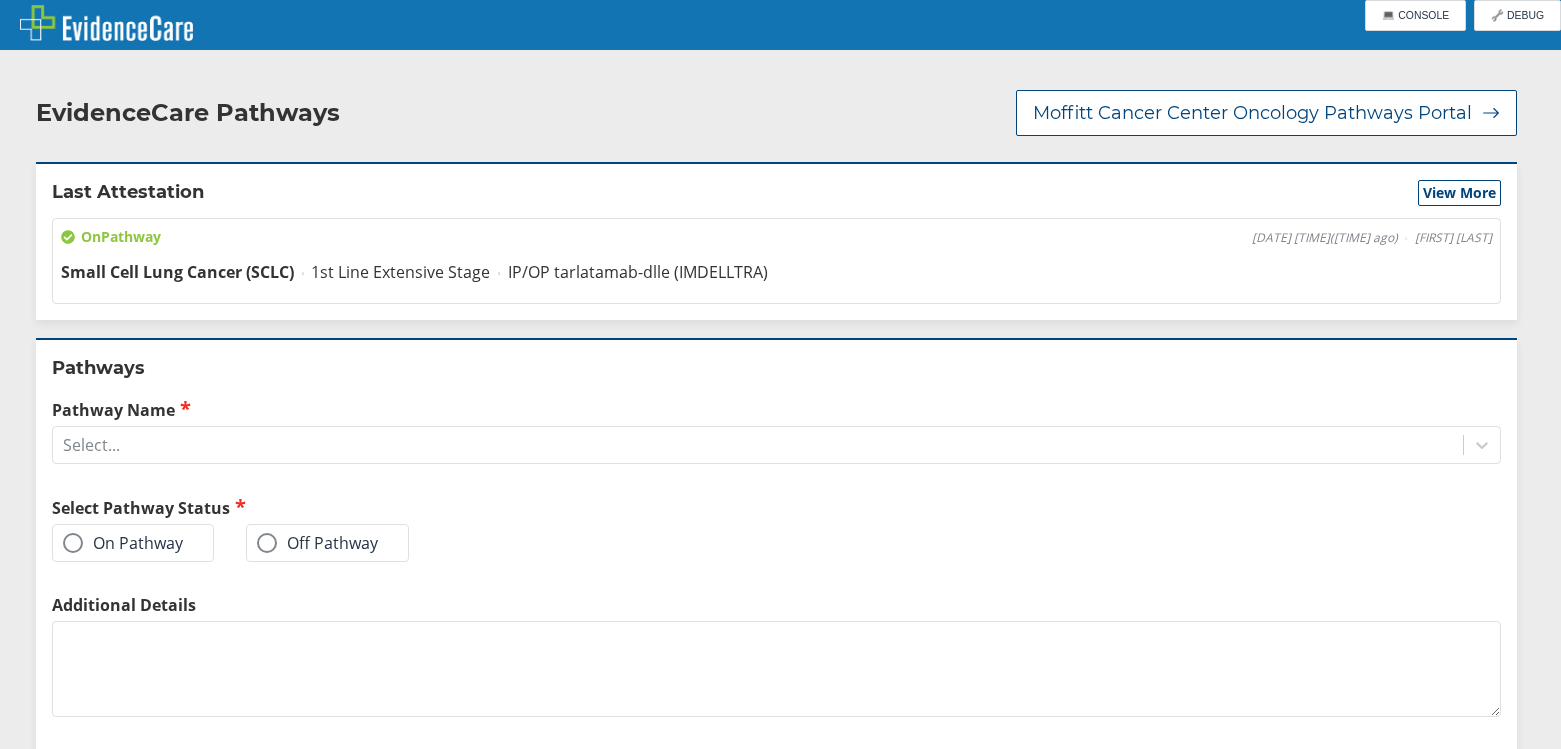click on "Pathway Name" at bounding box center [776, 409] 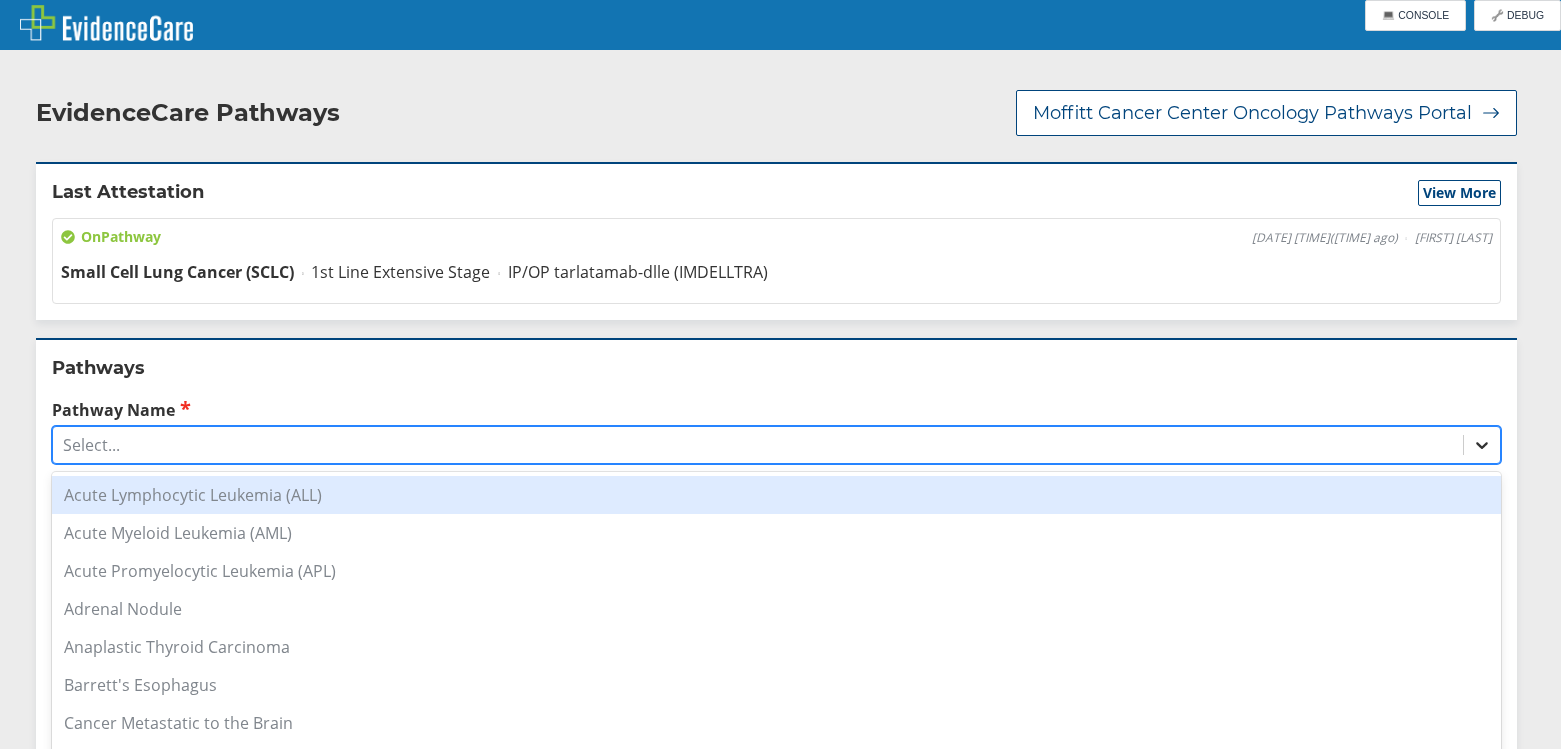 drag, startPoint x: 1473, startPoint y: 419, endPoint x: 1402, endPoint y: 419, distance: 71 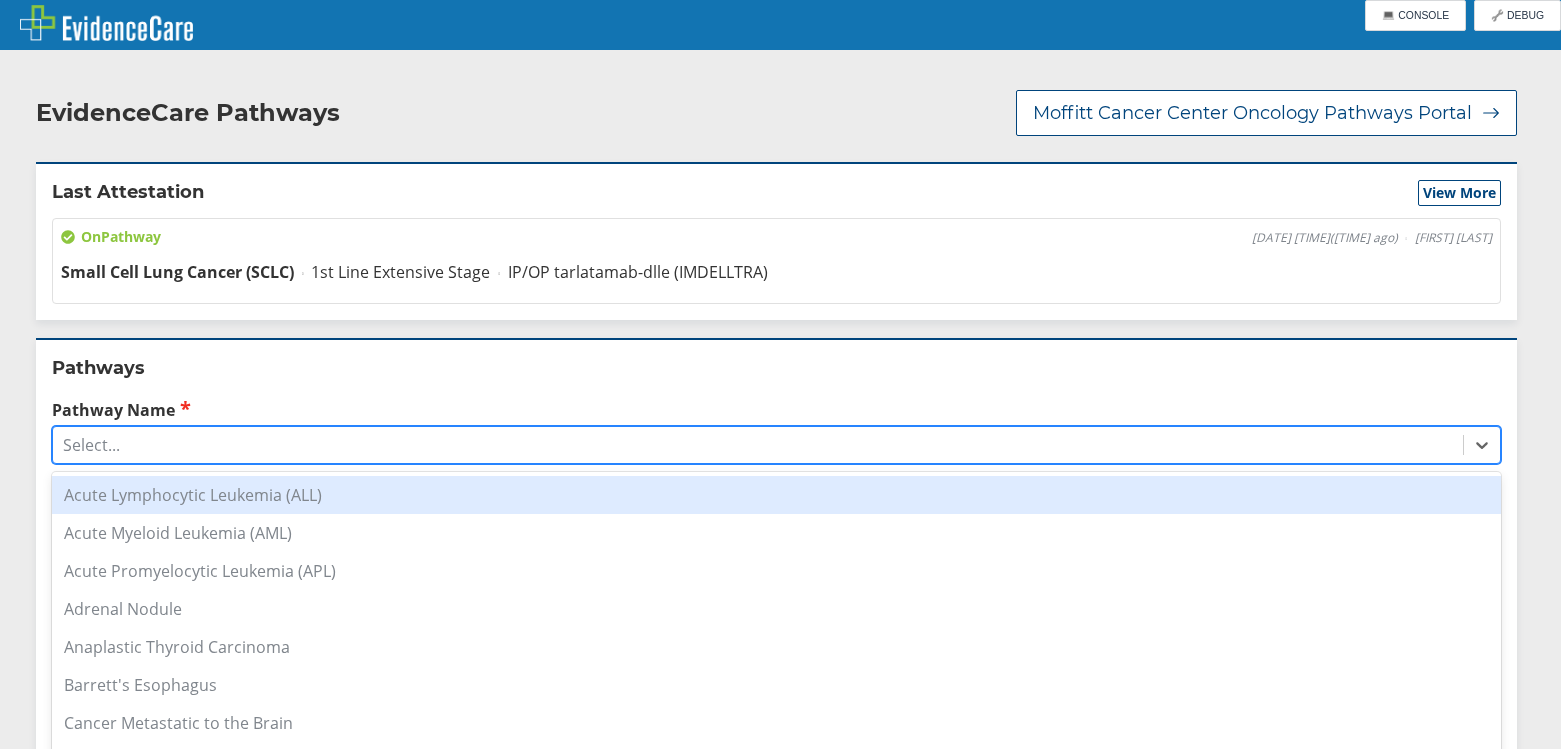 click 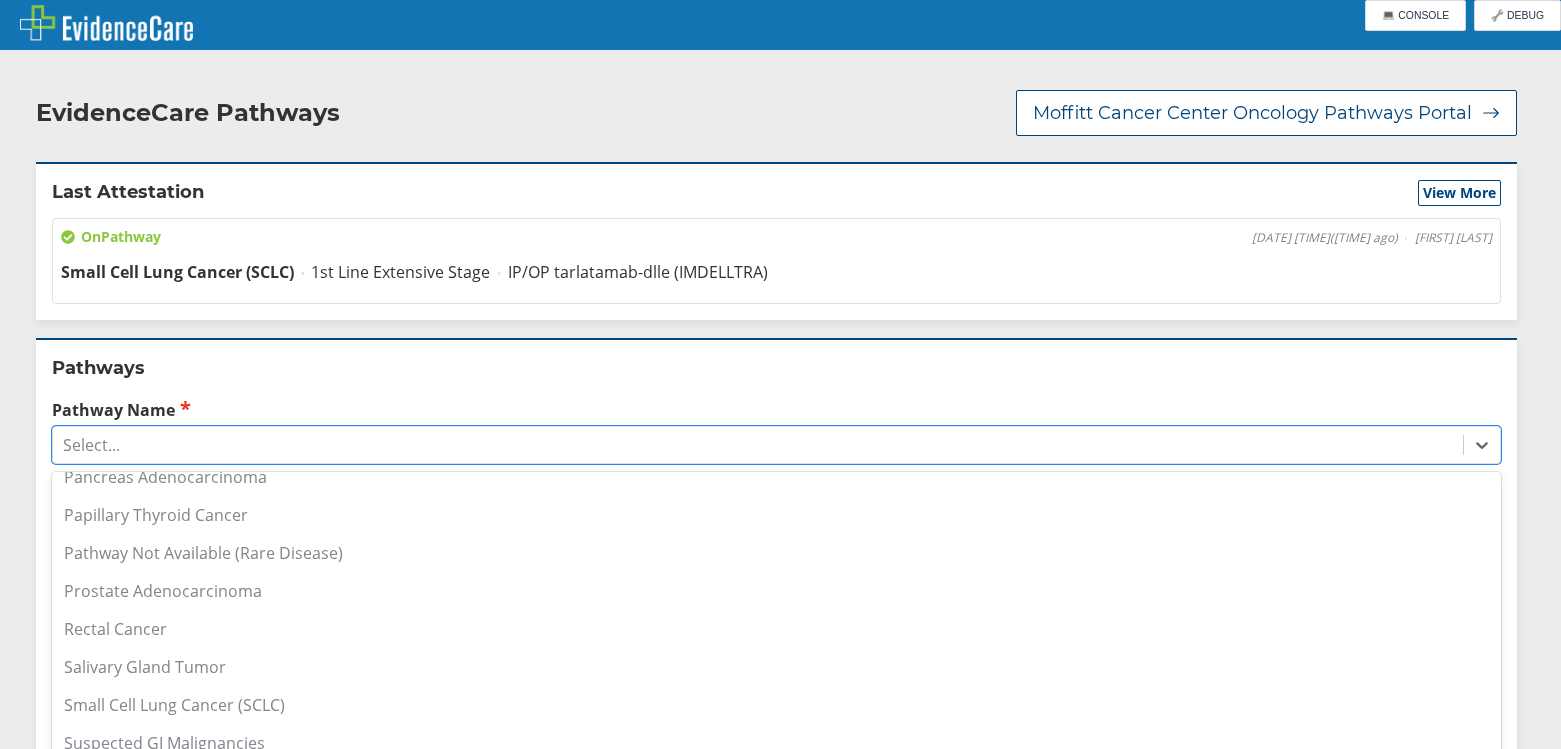 scroll, scrollTop: 1693, scrollLeft: 0, axis: vertical 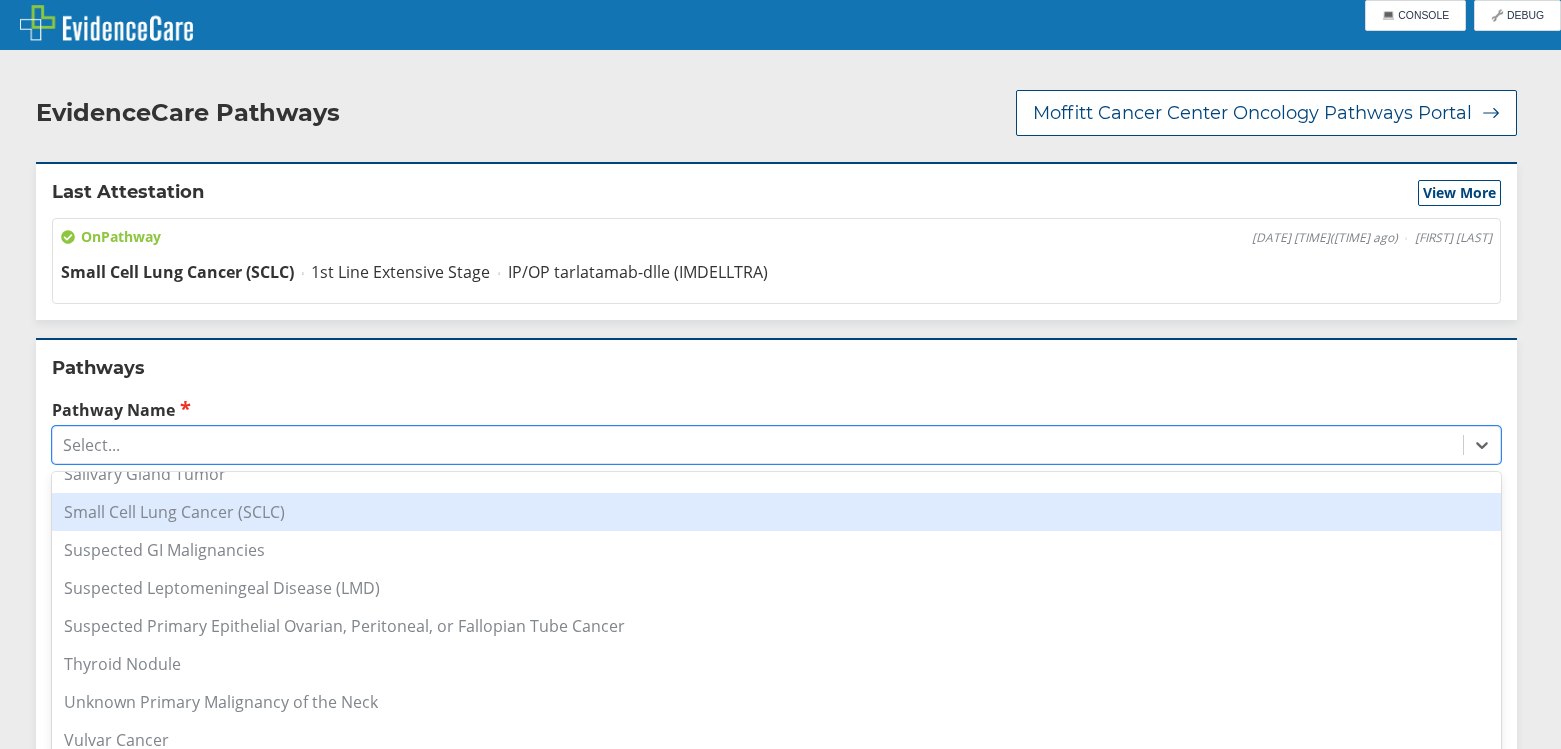 click on "Small Cell Lung Cancer (SCLC)" at bounding box center (776, 512) 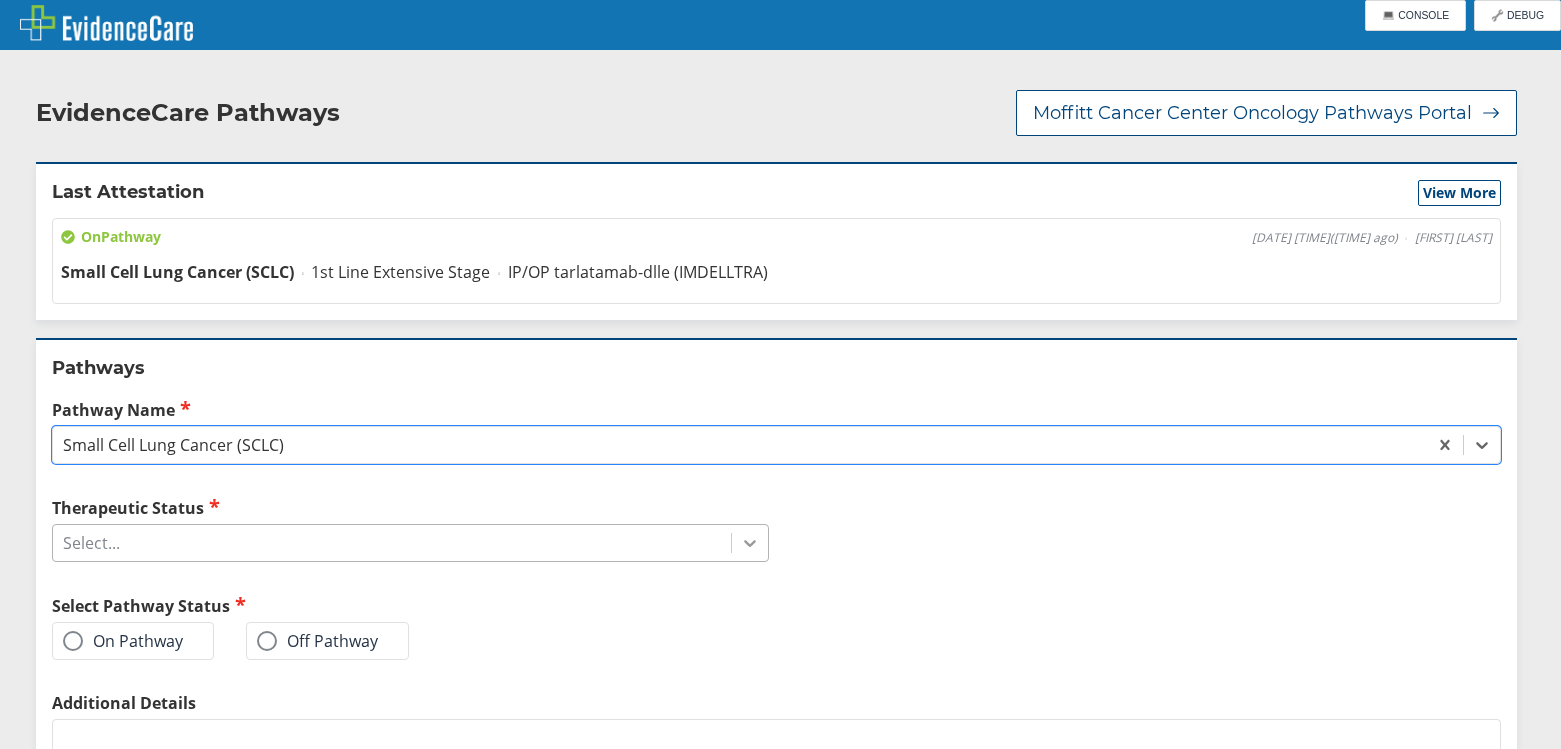 click 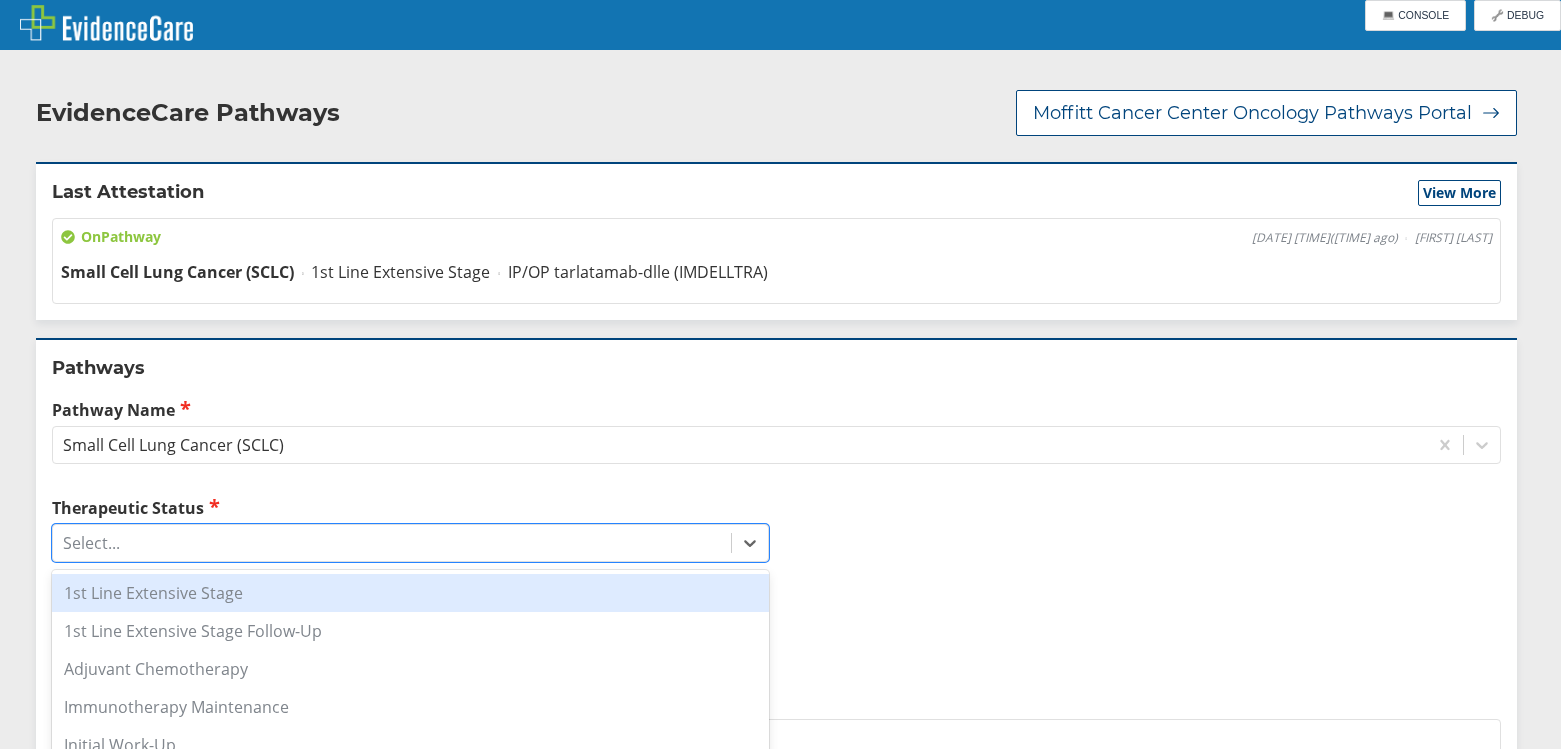 click on "1st Line Extensive Stage" at bounding box center (410, 593) 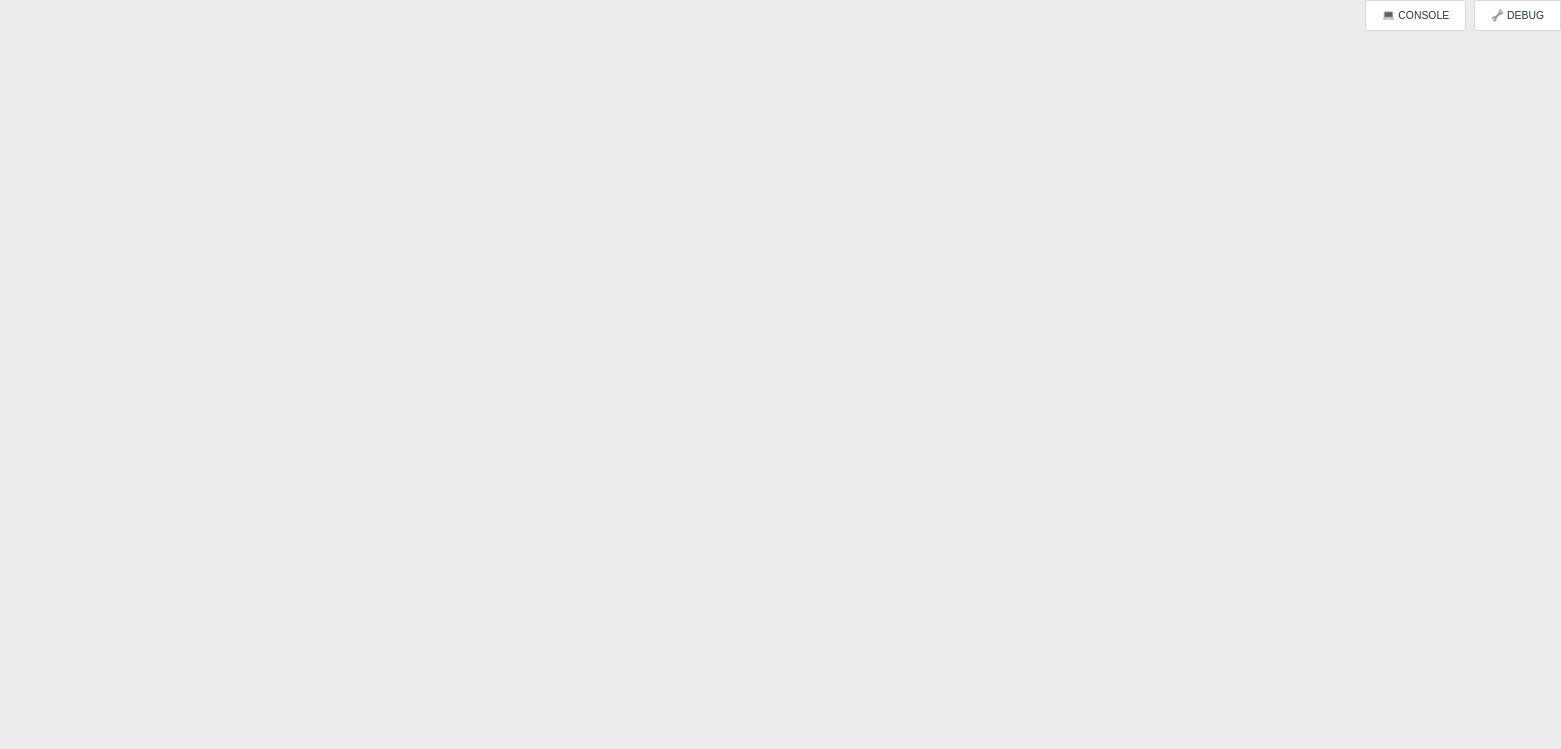 scroll, scrollTop: 0, scrollLeft: 0, axis: both 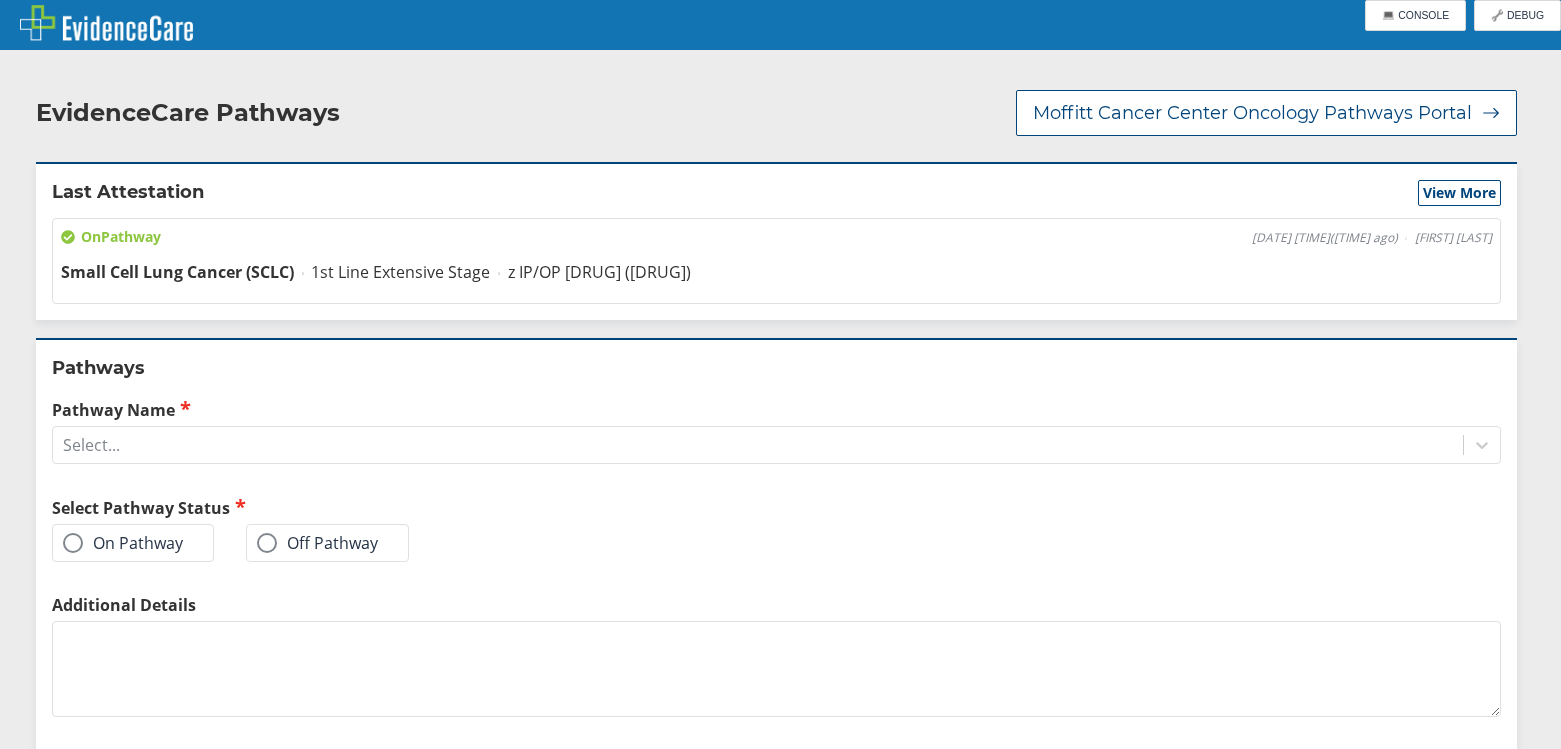 click on "Additional Details" at bounding box center [776, 669] 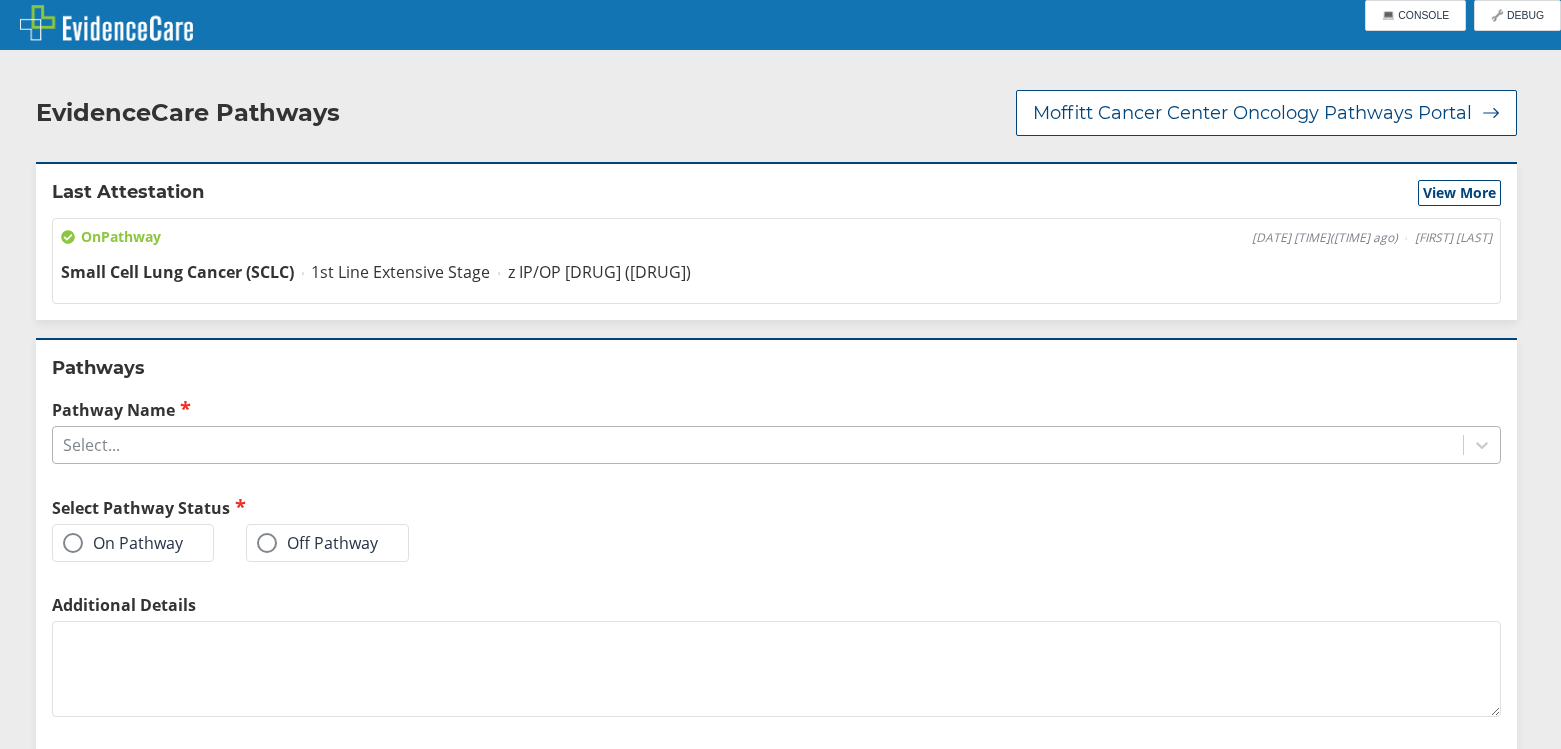 click on "Select..." at bounding box center [758, 445] 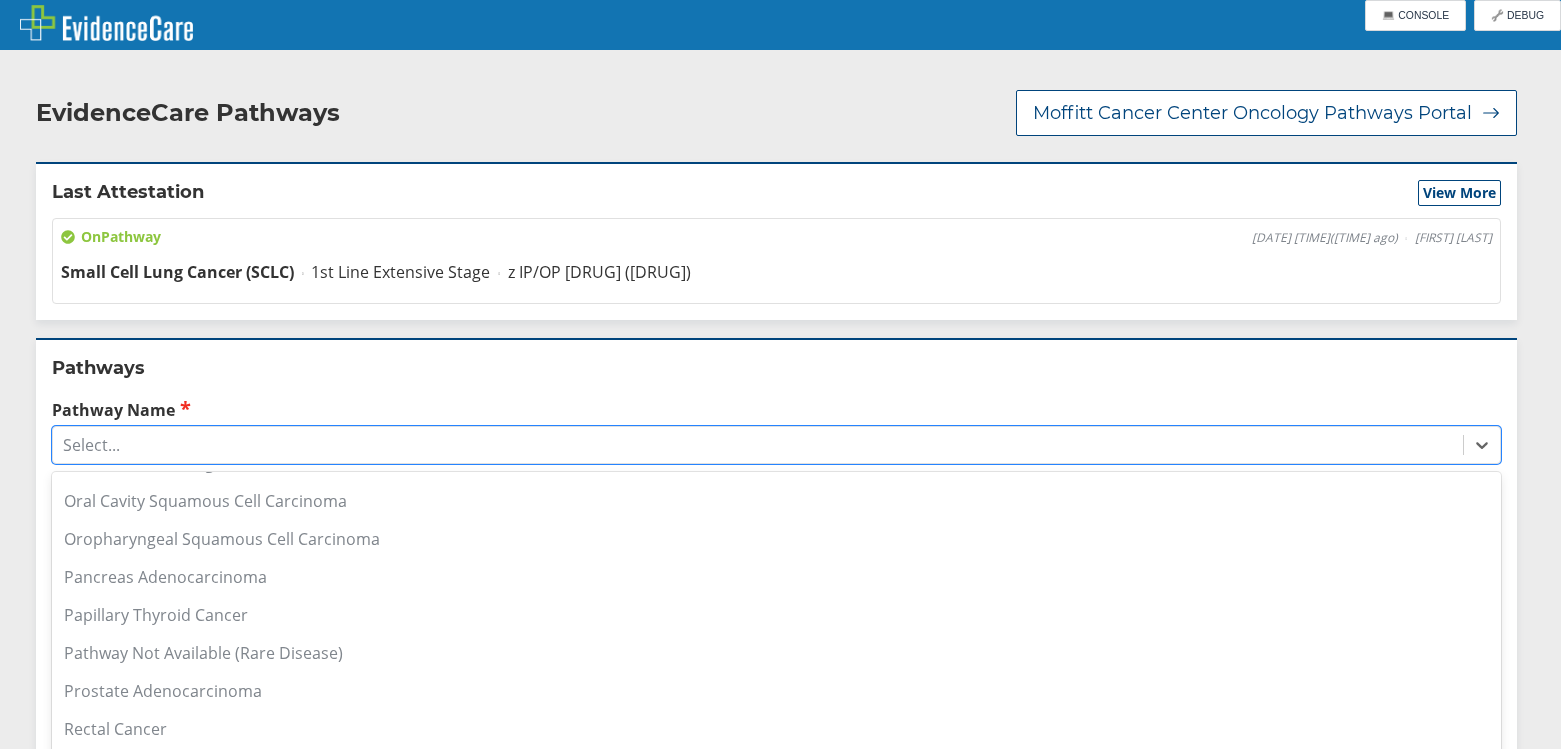 scroll, scrollTop: 1500, scrollLeft: 0, axis: vertical 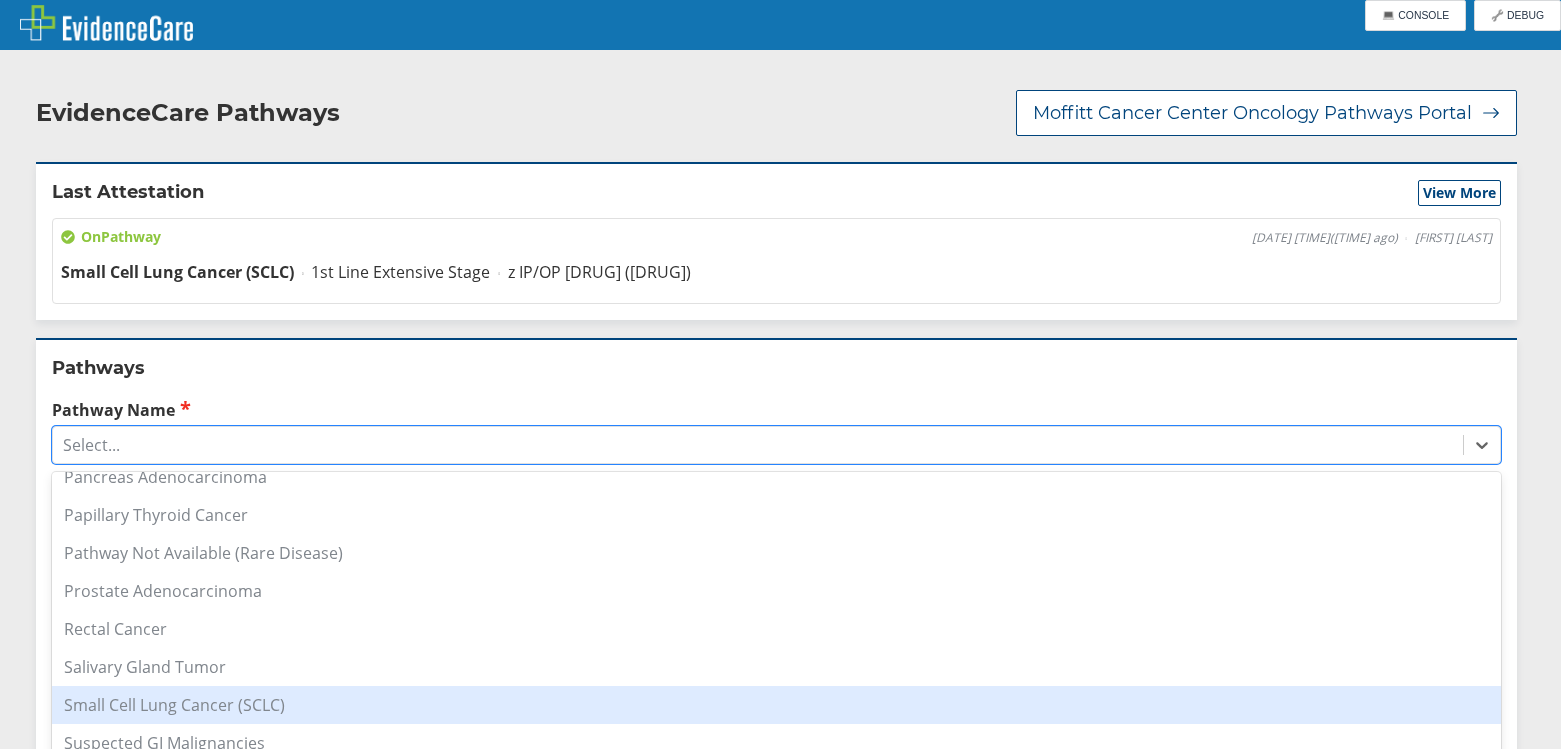 click on "Small Cell Lung Cancer (SCLC)" at bounding box center [776, 705] 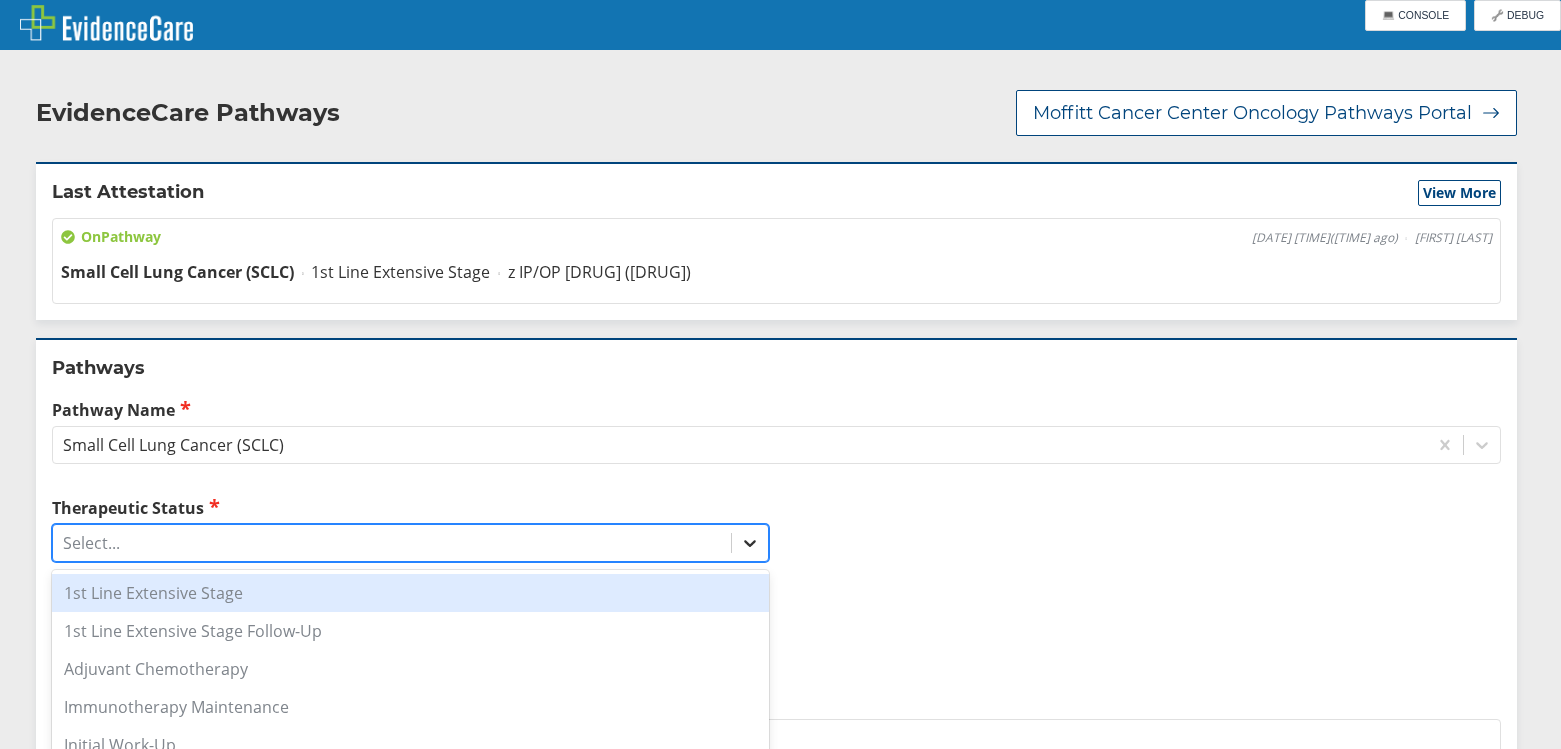 click 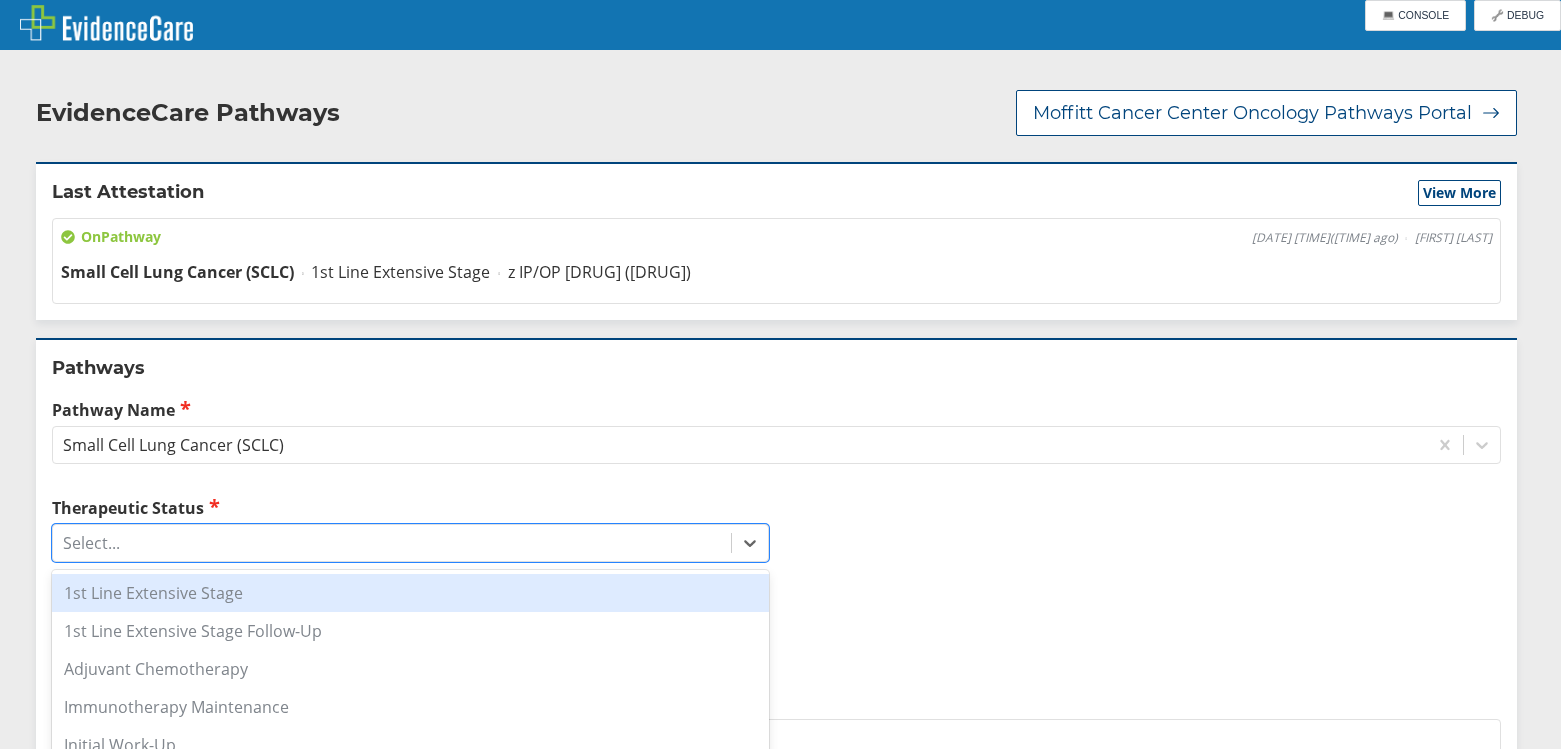 click on "1st Line Extensive Stage" at bounding box center (410, 593) 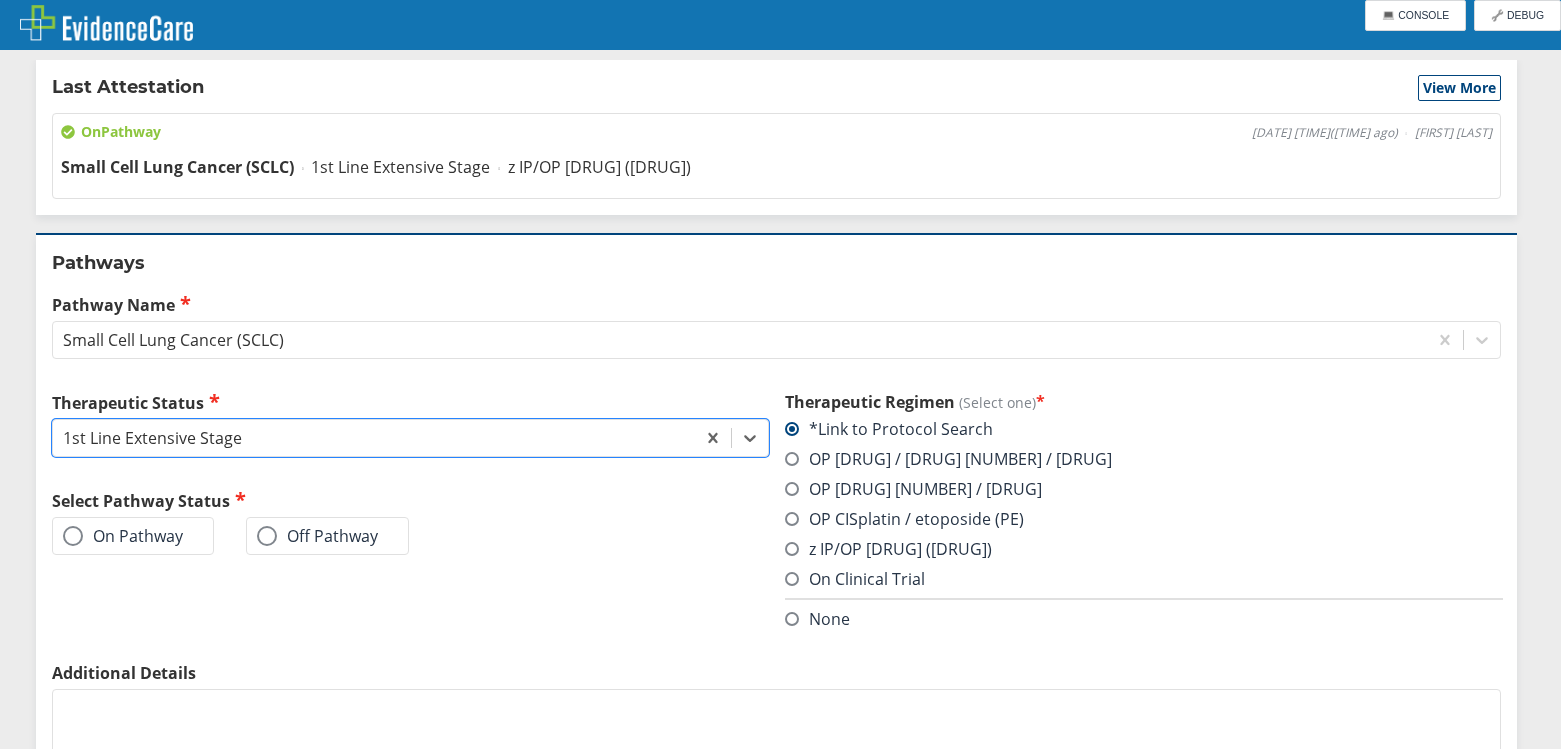 scroll, scrollTop: 112, scrollLeft: 0, axis: vertical 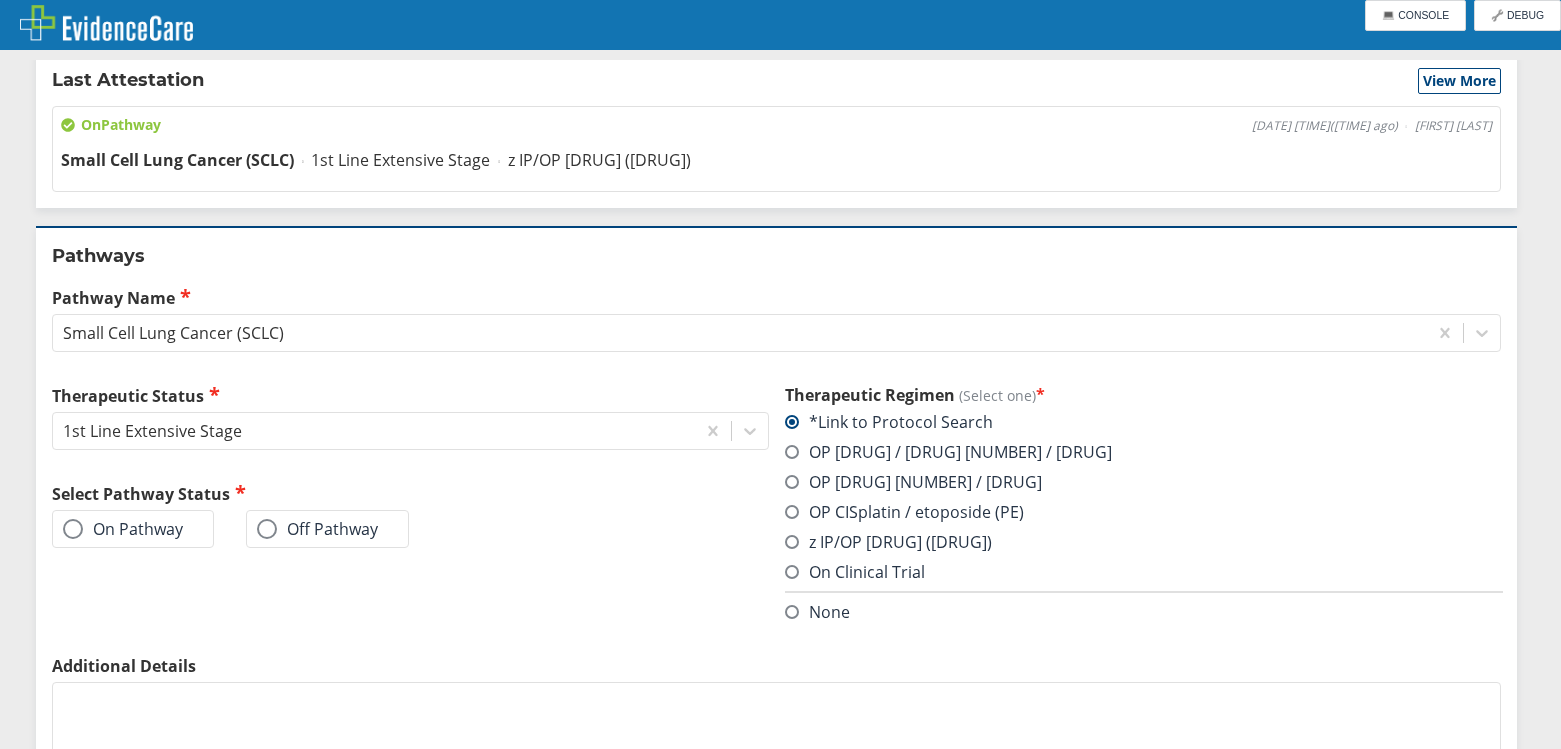 click on "On Clinical Trial" at bounding box center (1143, 572) 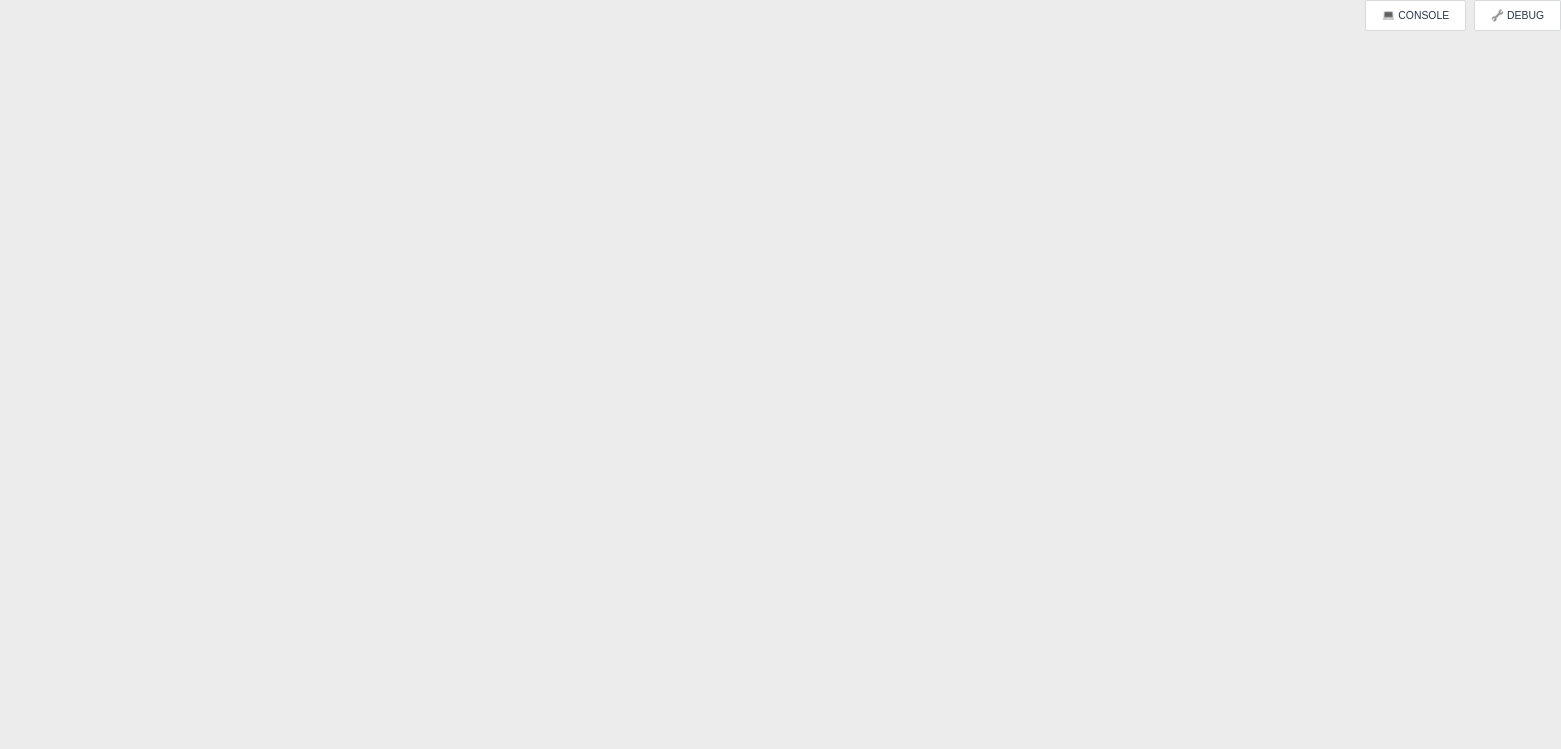 scroll, scrollTop: 0, scrollLeft: 0, axis: both 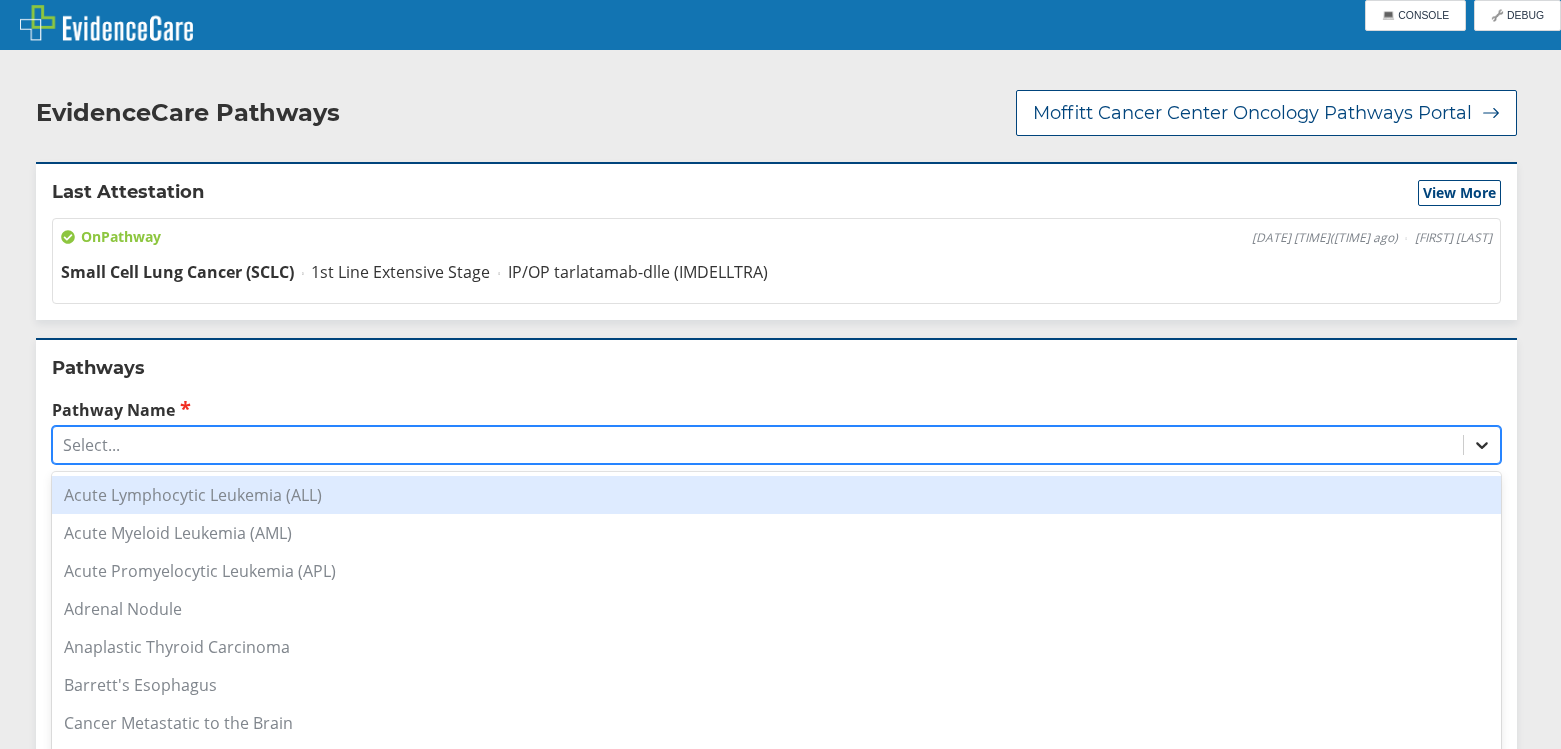 click 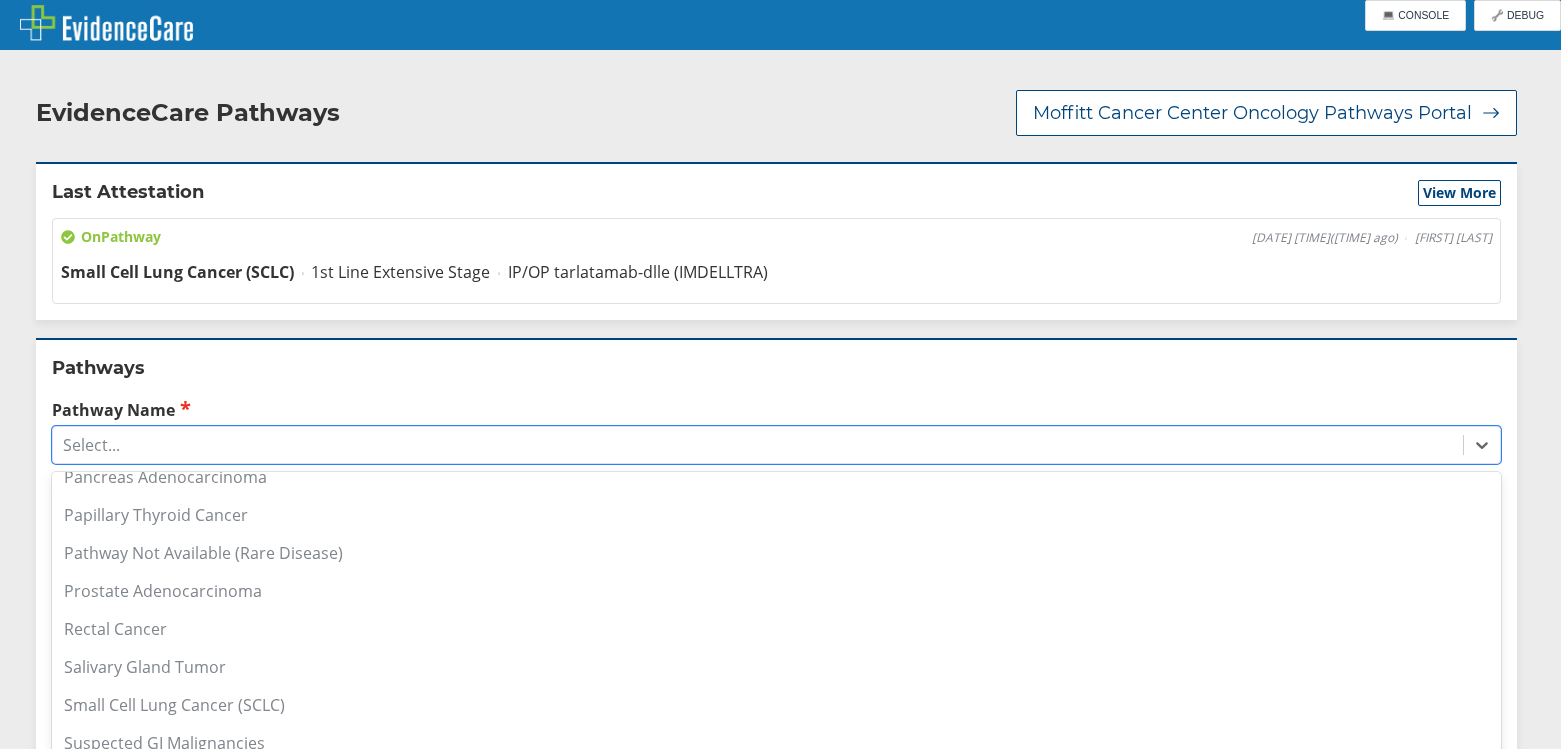 scroll, scrollTop: 1693, scrollLeft: 0, axis: vertical 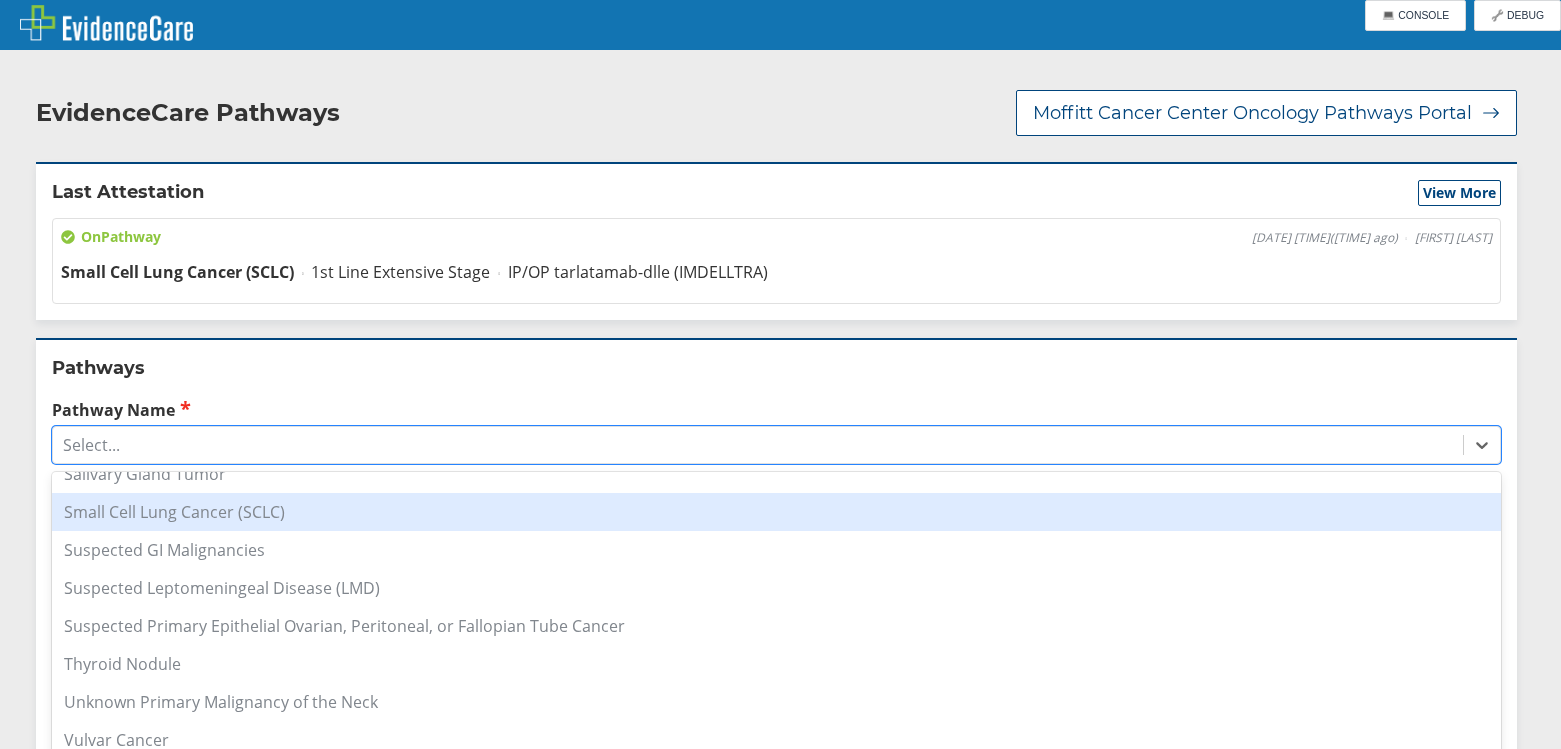 click on "Small Cell Lung Cancer (SCLC)" at bounding box center (776, 512) 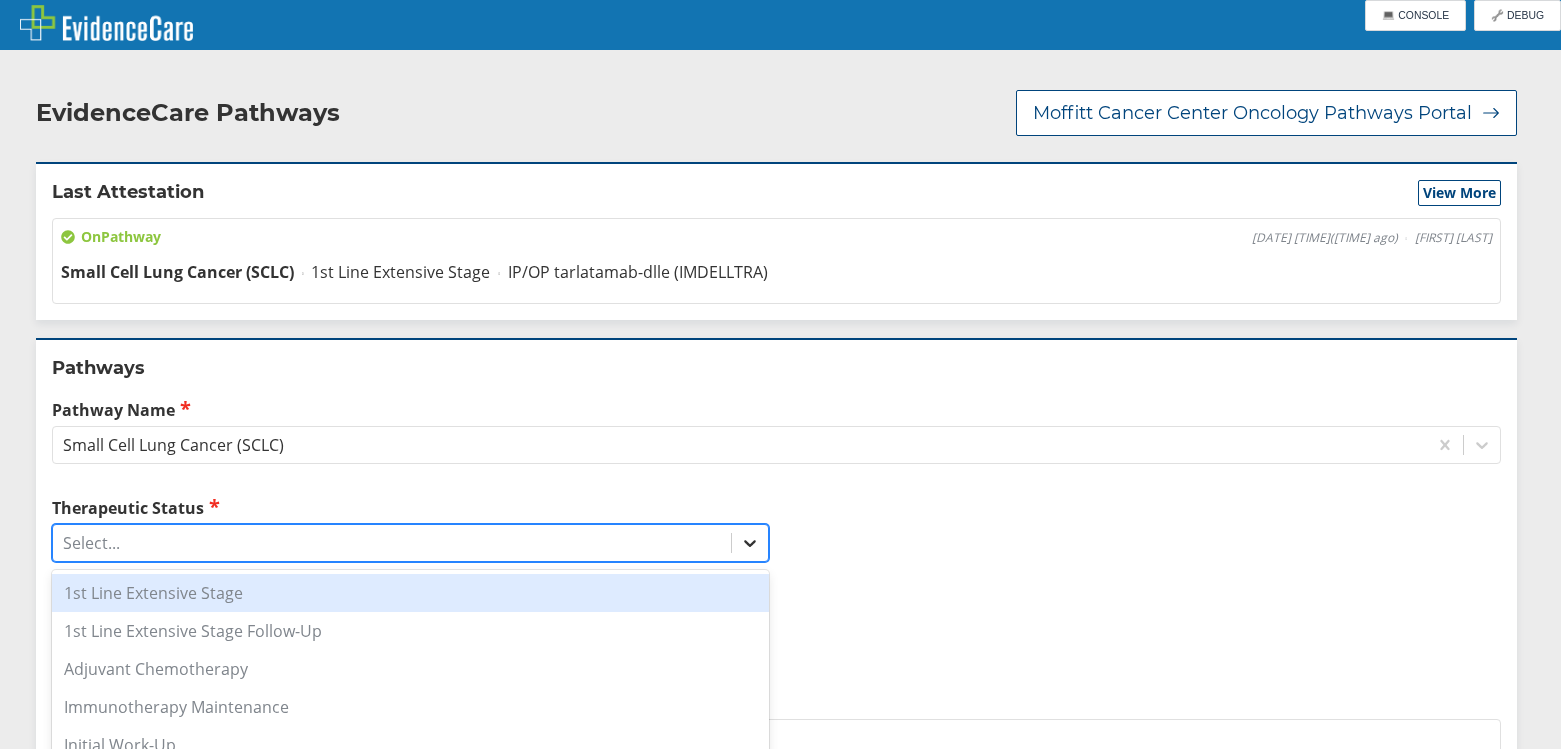 click 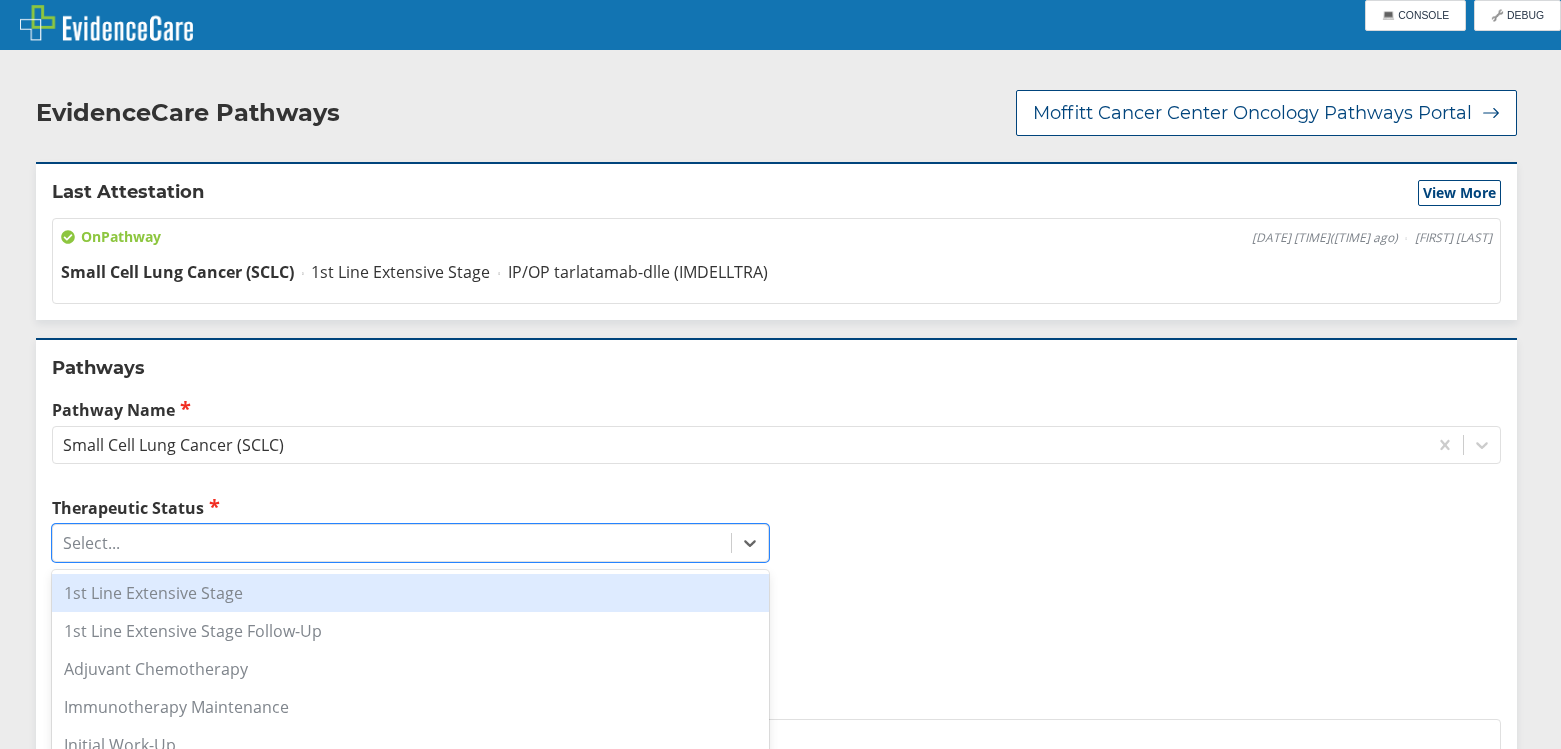 click on "1st Line Extensive Stage" at bounding box center (410, 593) 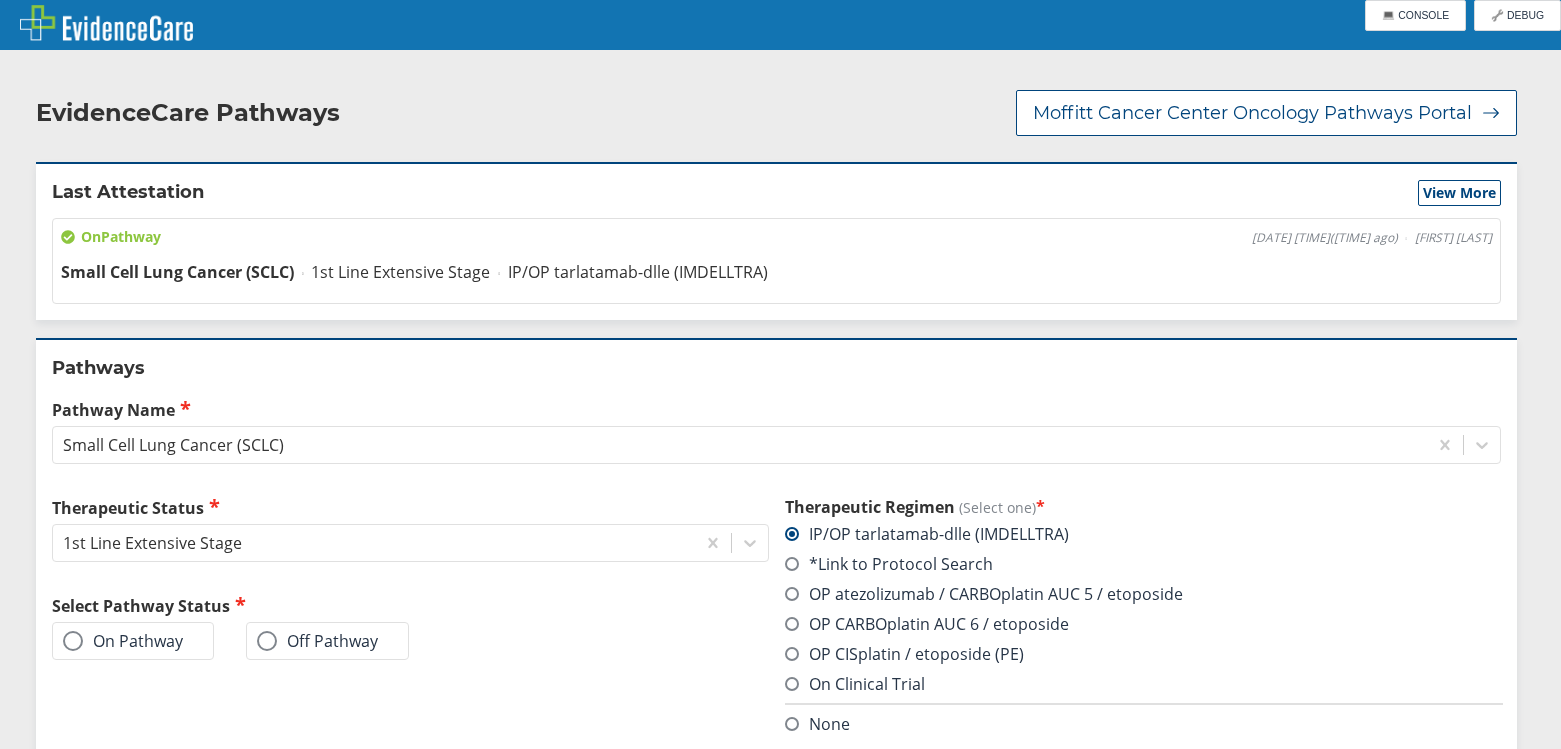 drag, startPoint x: 986, startPoint y: 537, endPoint x: 980, endPoint y: 547, distance: 11.661903 